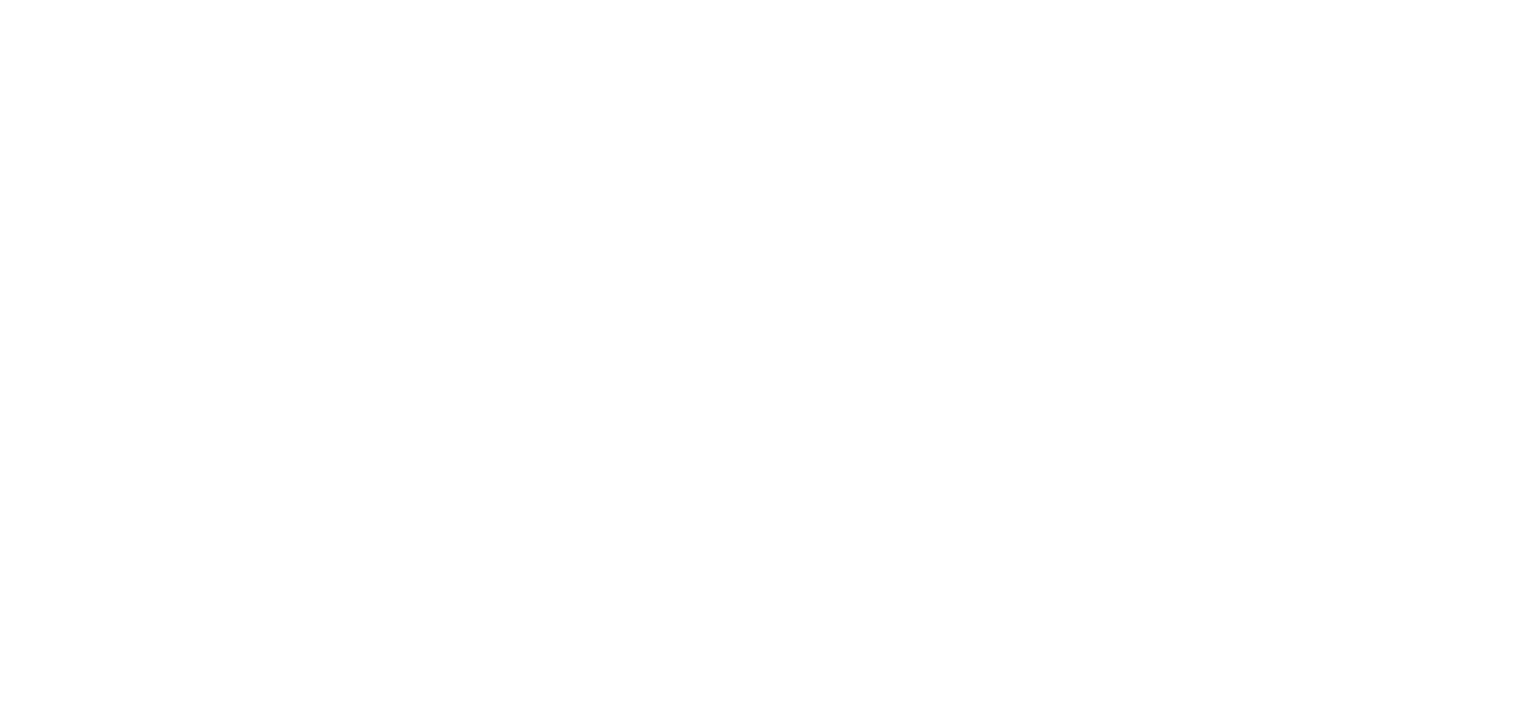 scroll, scrollTop: 0, scrollLeft: 0, axis: both 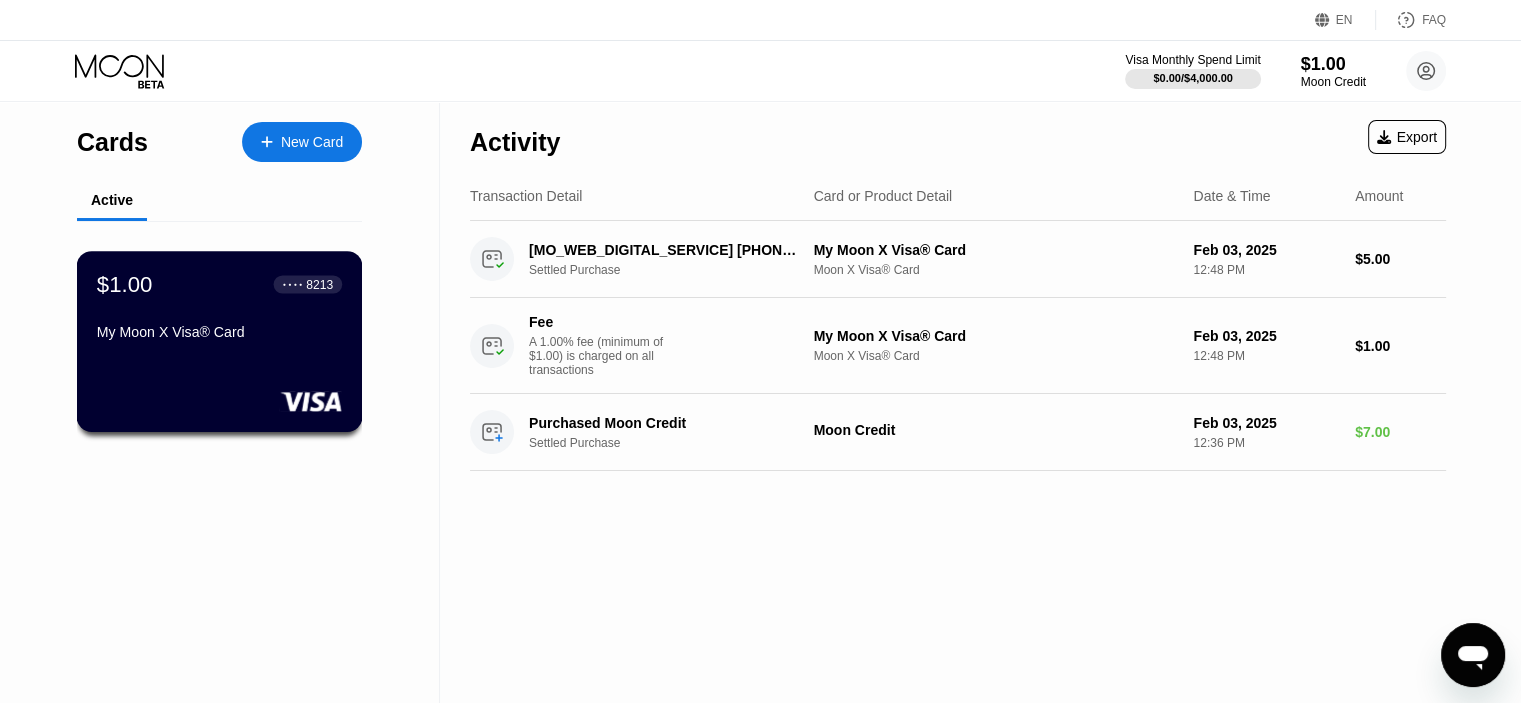 click on "My Moon X Visa® Card" at bounding box center [219, 332] 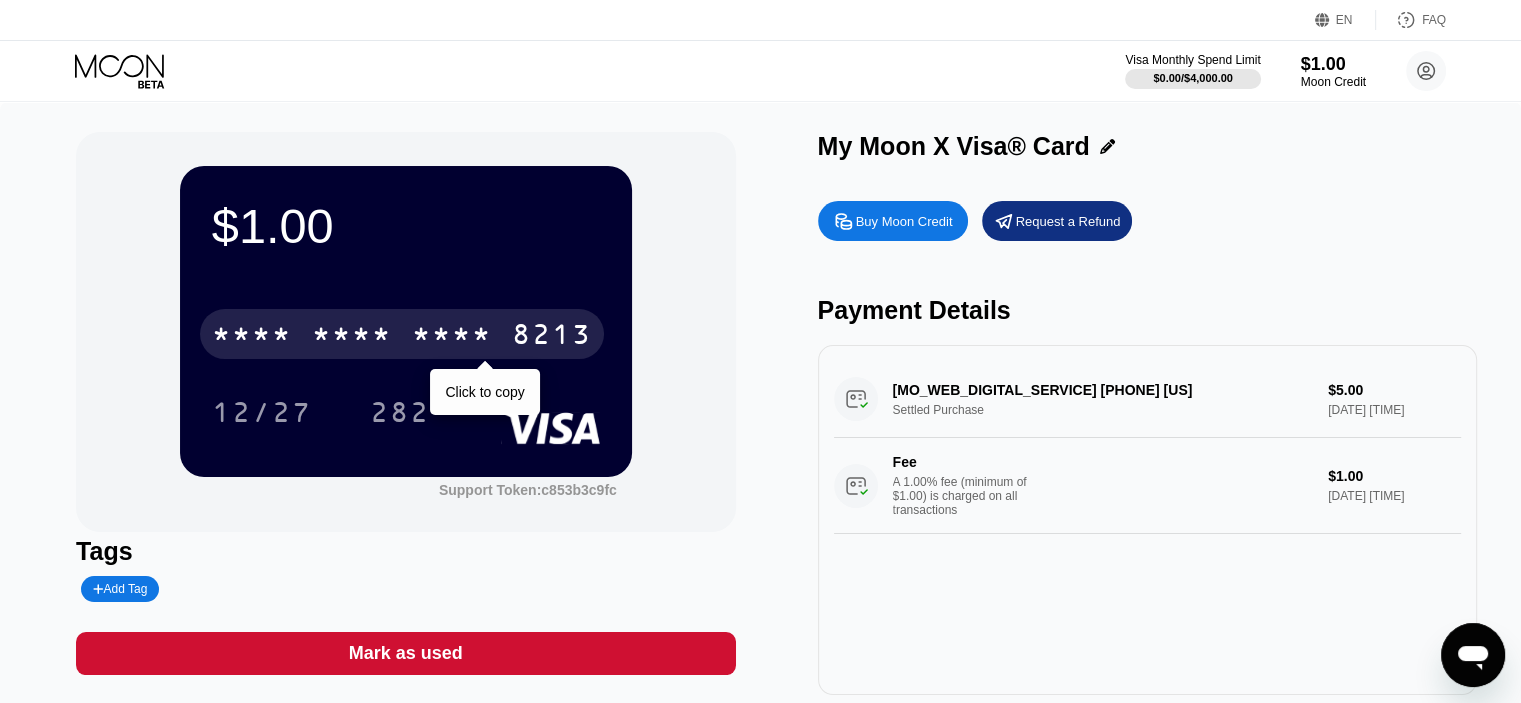 click on "* * * *" at bounding box center (452, 337) 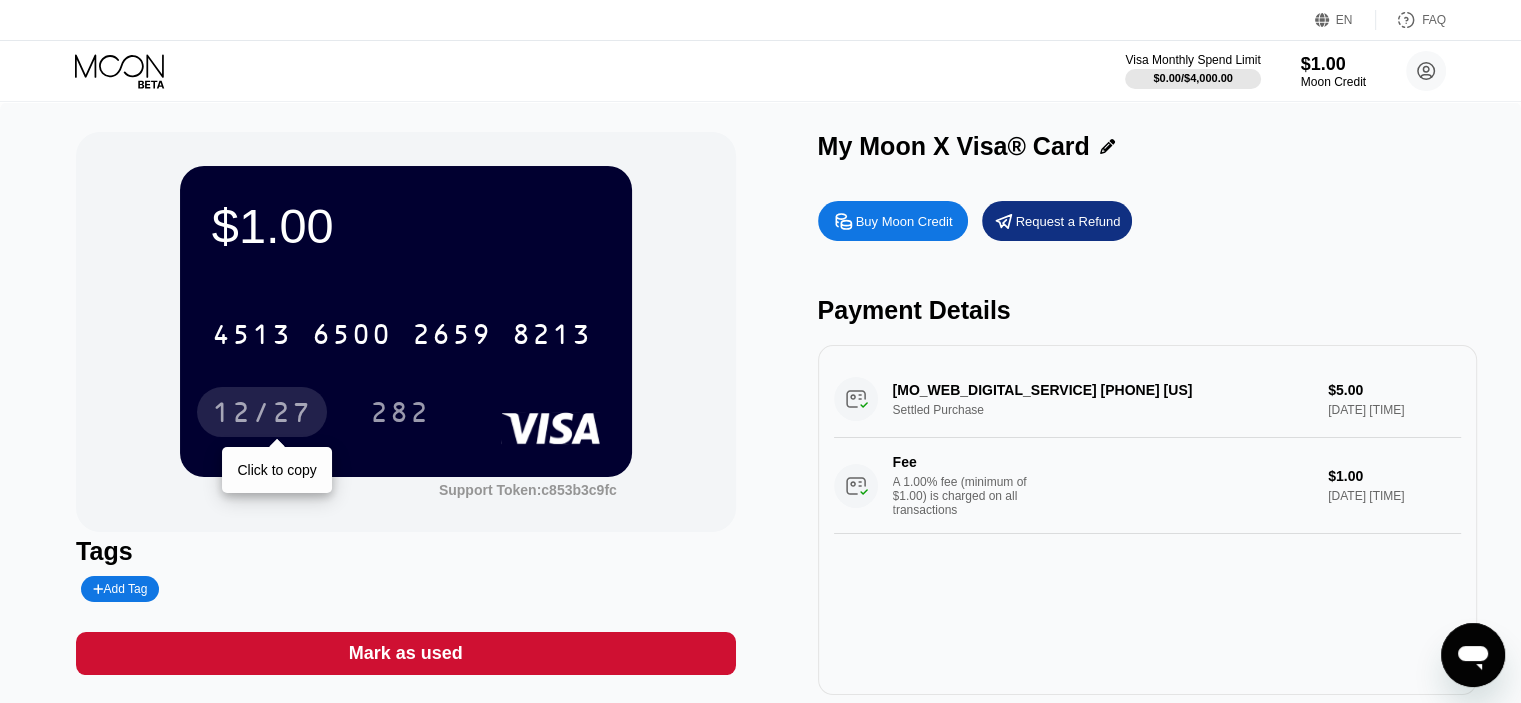 click on "12/27" at bounding box center (262, 415) 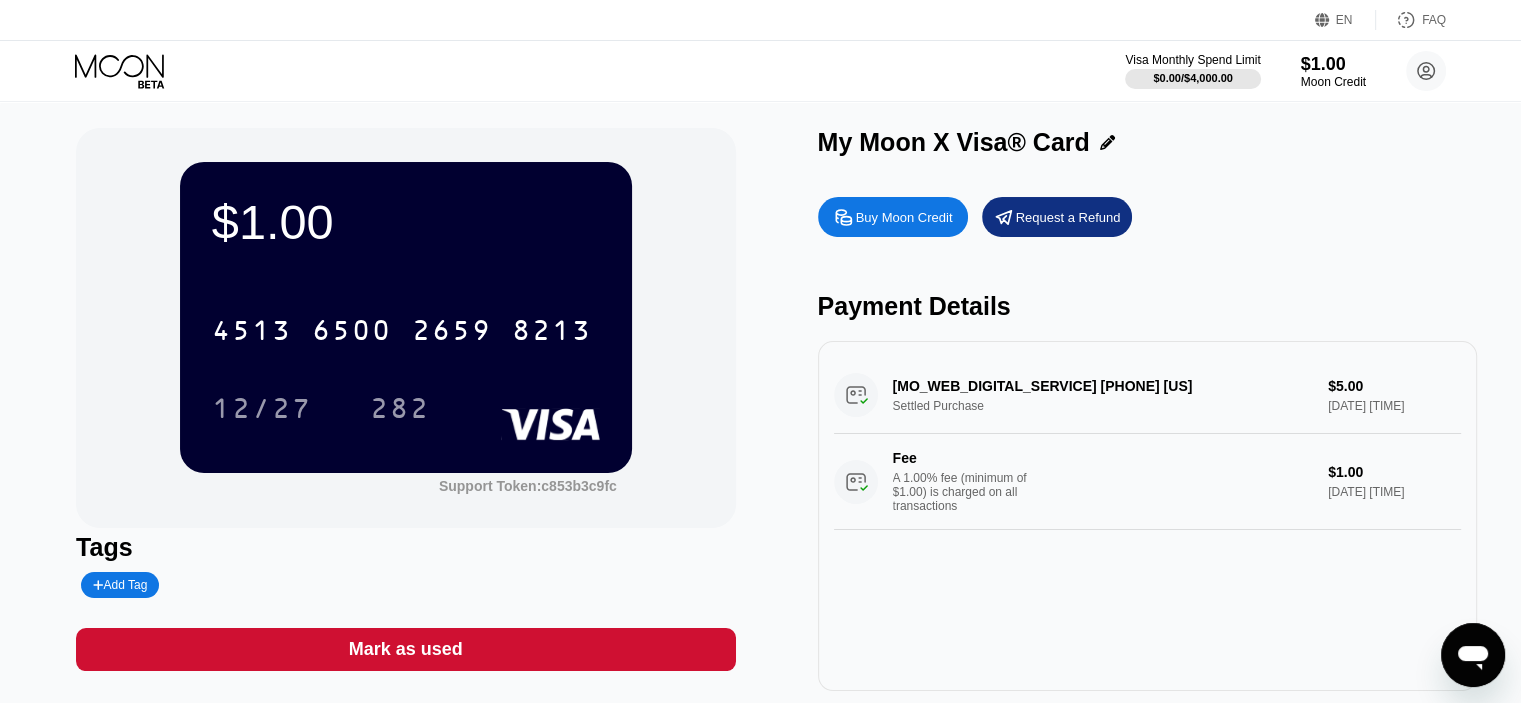 scroll, scrollTop: 0, scrollLeft: 0, axis: both 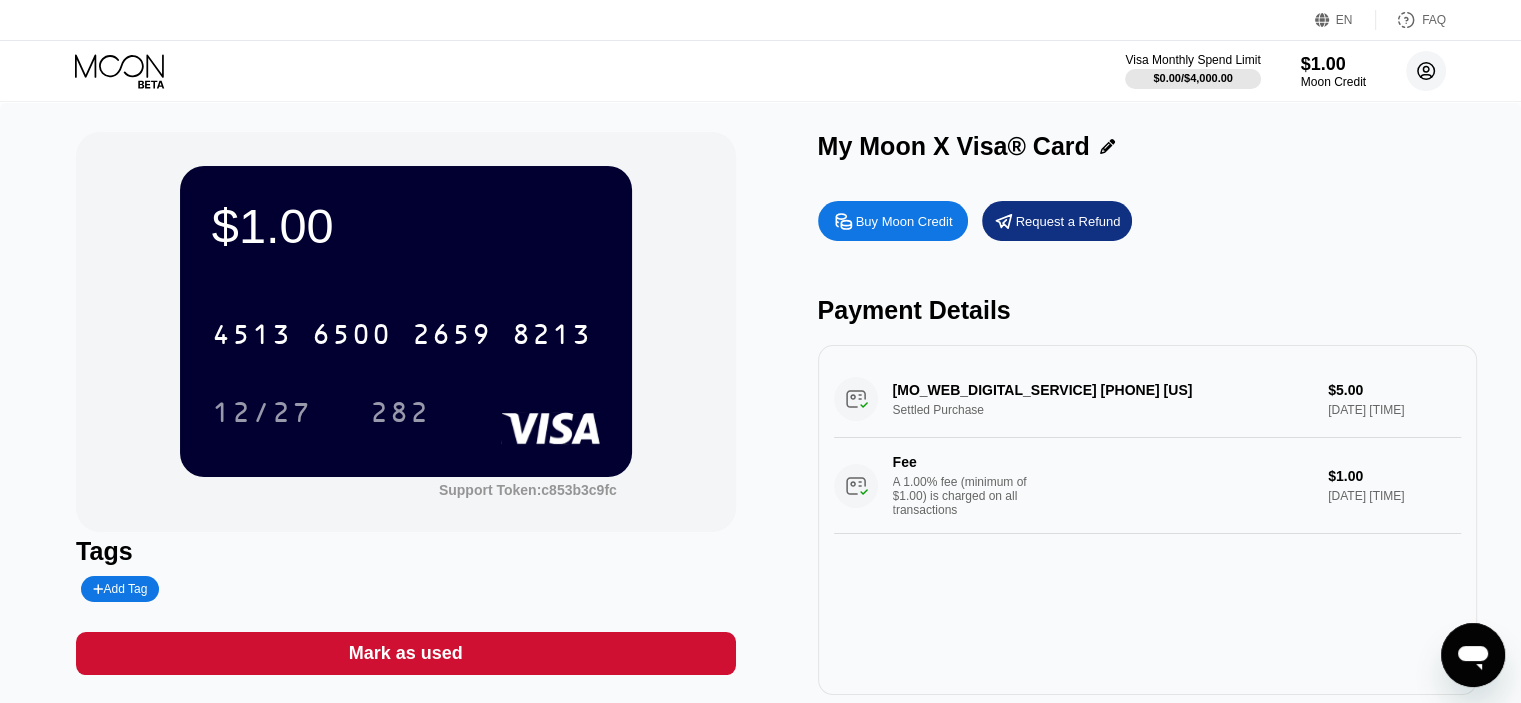 click 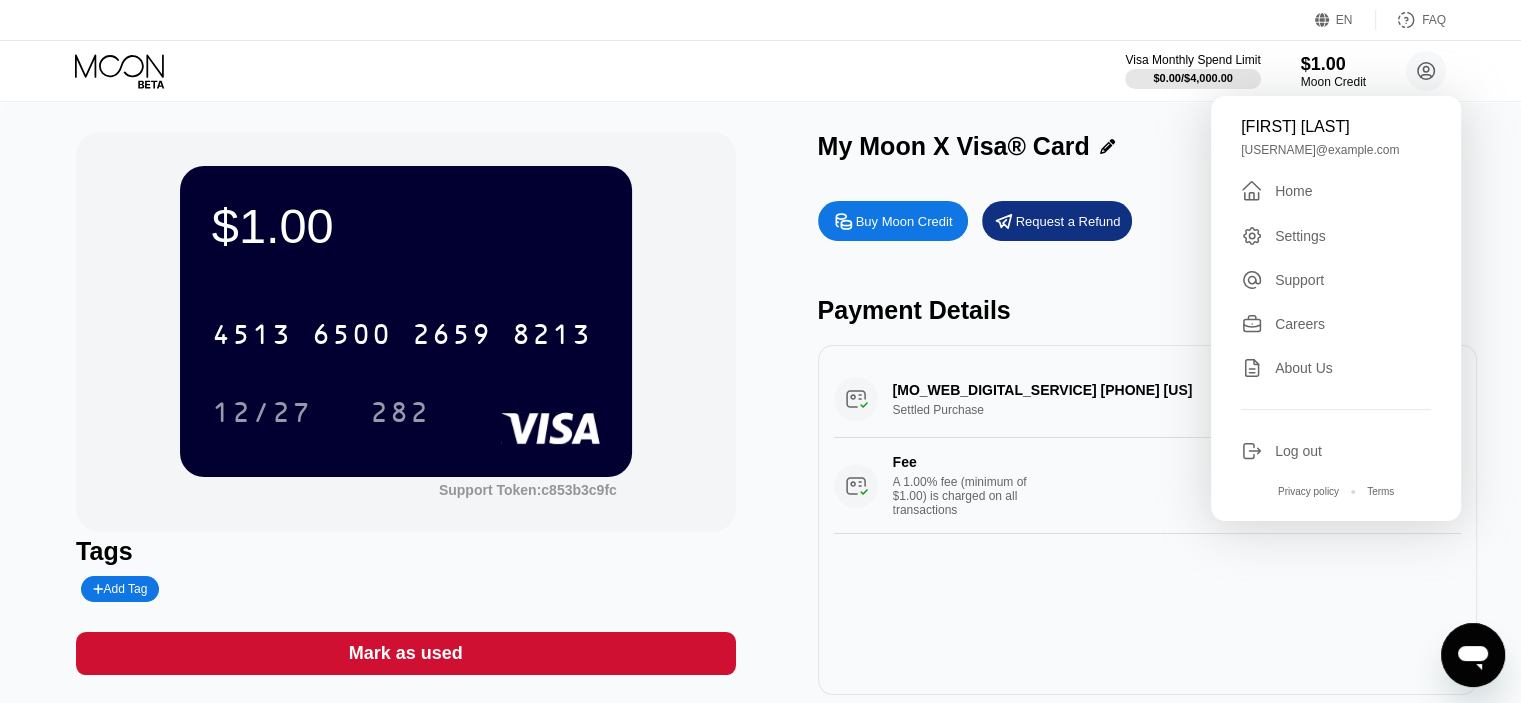 click on "$1.00 [CARD_NUMBER] [EXP_DATE] [SUPPORT_TOKEN] [TAGS] [ADD_TAG] [MARK_AS_USED] [BRAND] [CARD_TYPE] [BUY_BRAND] [CREDIT] [REQUEST_REFUND] [PAYMENT_DETAILS] [MO_WEB_DIGITAL_SERVICE] [PHONE] [US] [SETTLED_PURCHASE] $[AMOUNT] [DATE] [TIME] [FEE] [PERCENTAGE] [FEE] [AMOUNT] [DATE] [TIME]" at bounding box center (760, 413) 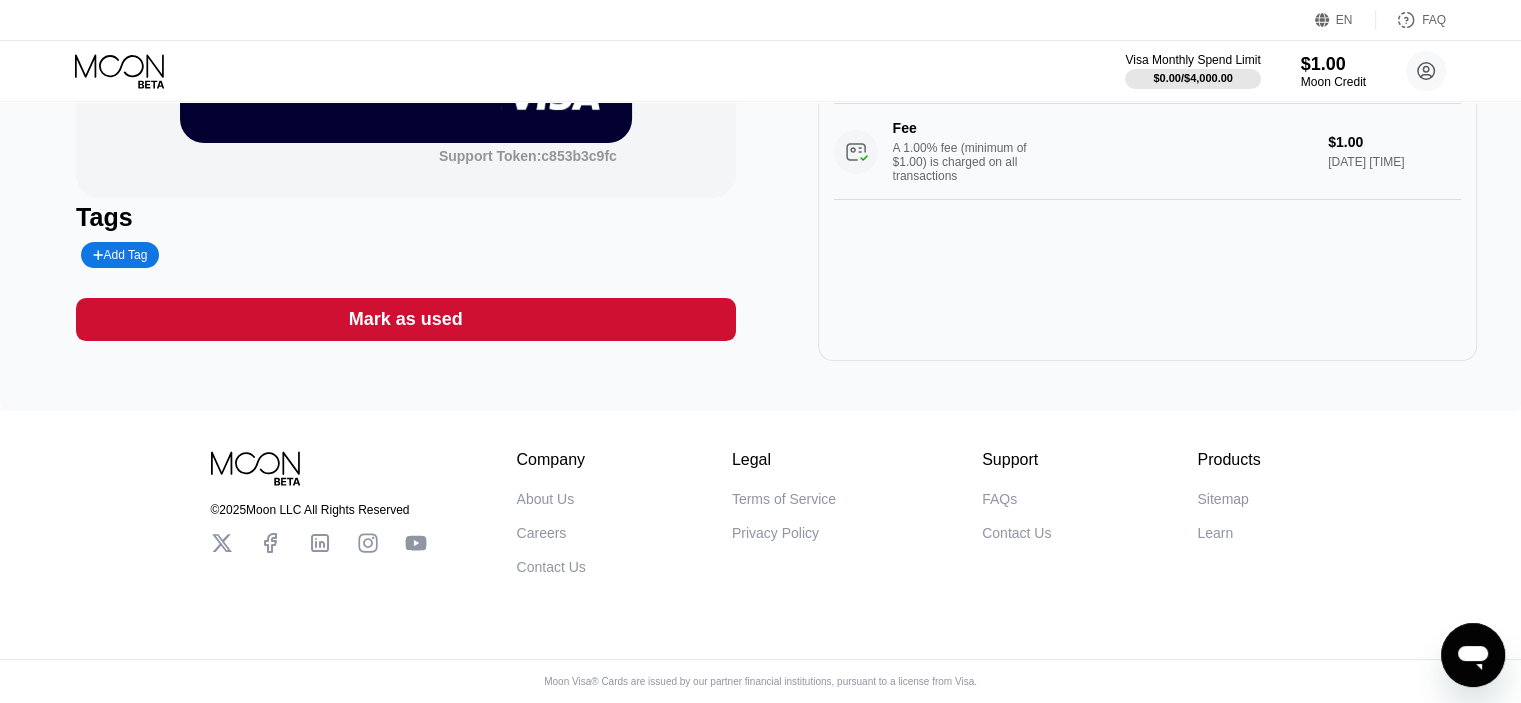 scroll, scrollTop: 356, scrollLeft: 0, axis: vertical 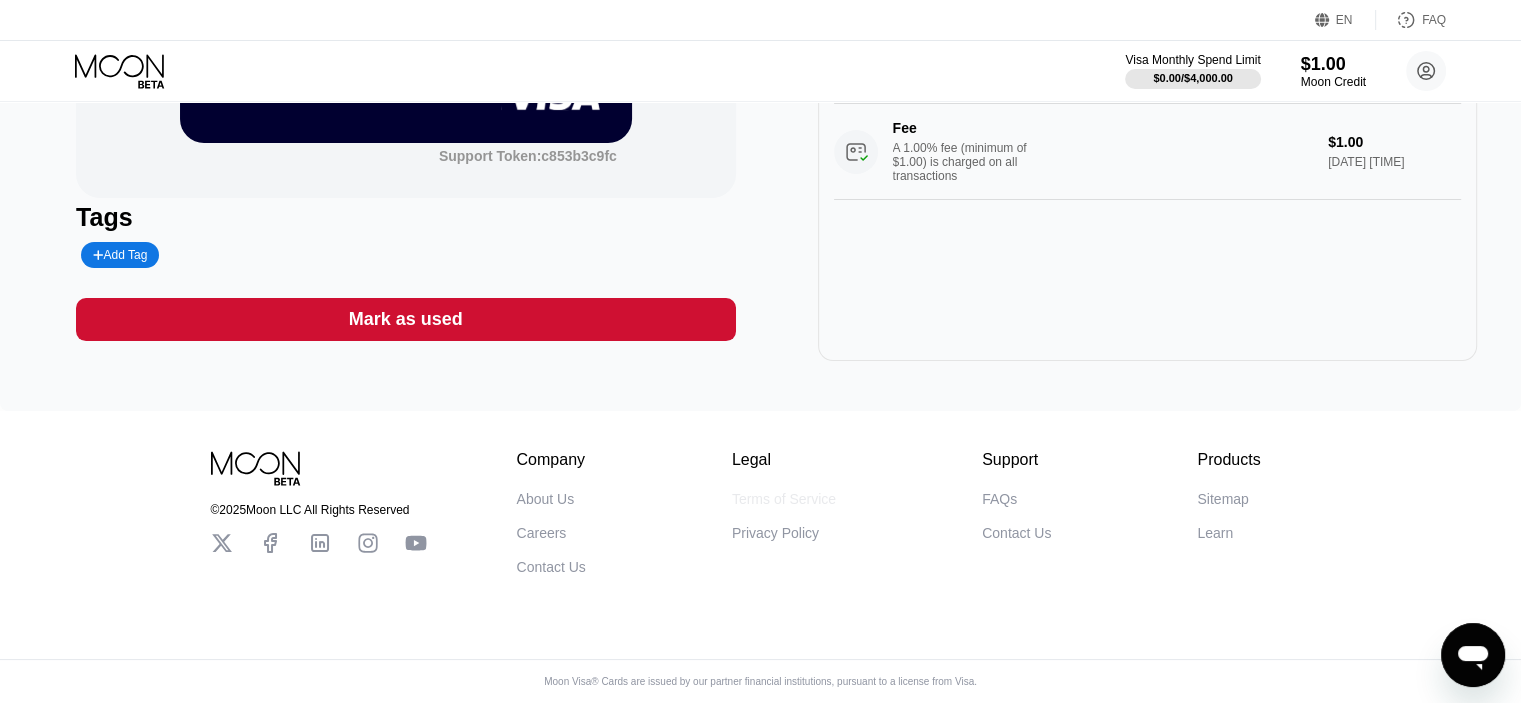 click on "Terms of Service" at bounding box center [784, 499] 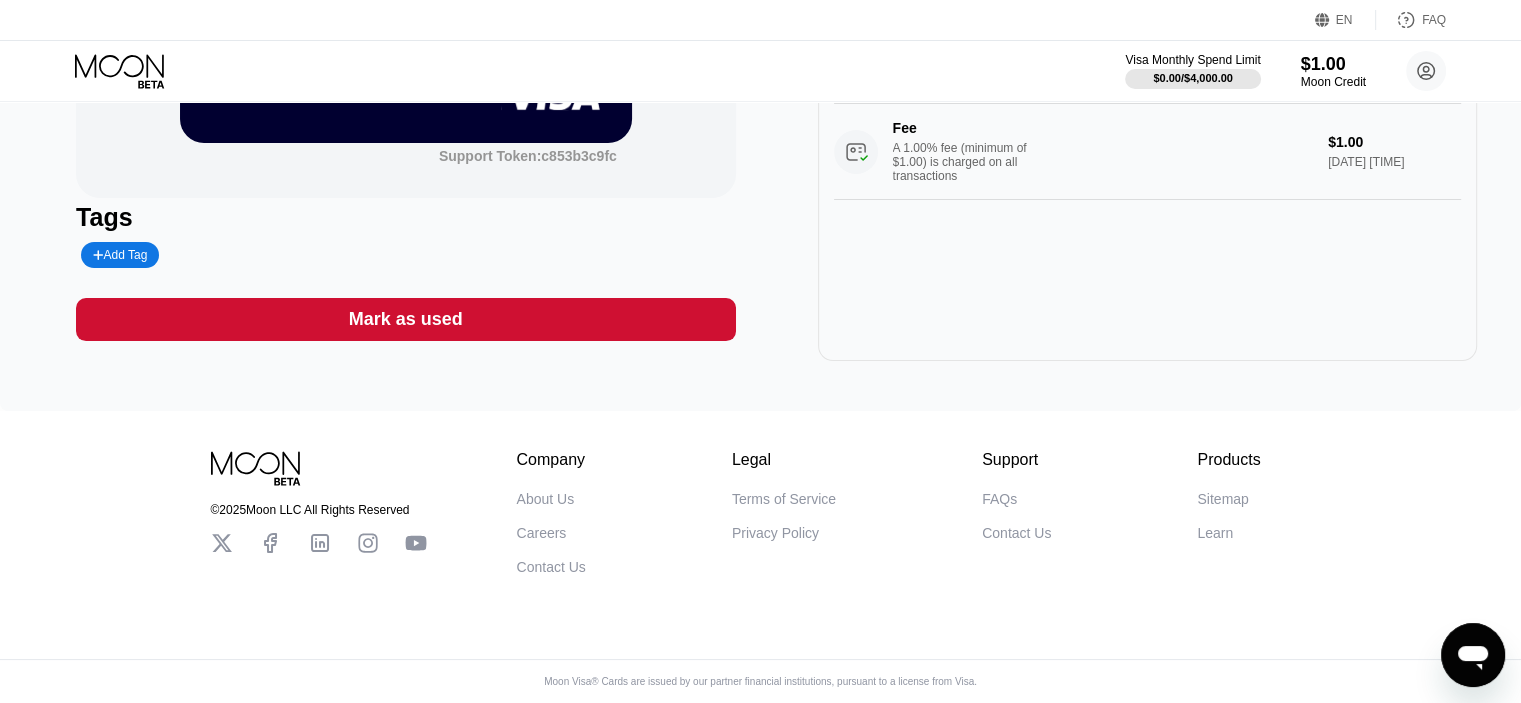 click on "FAQs" at bounding box center (999, 499) 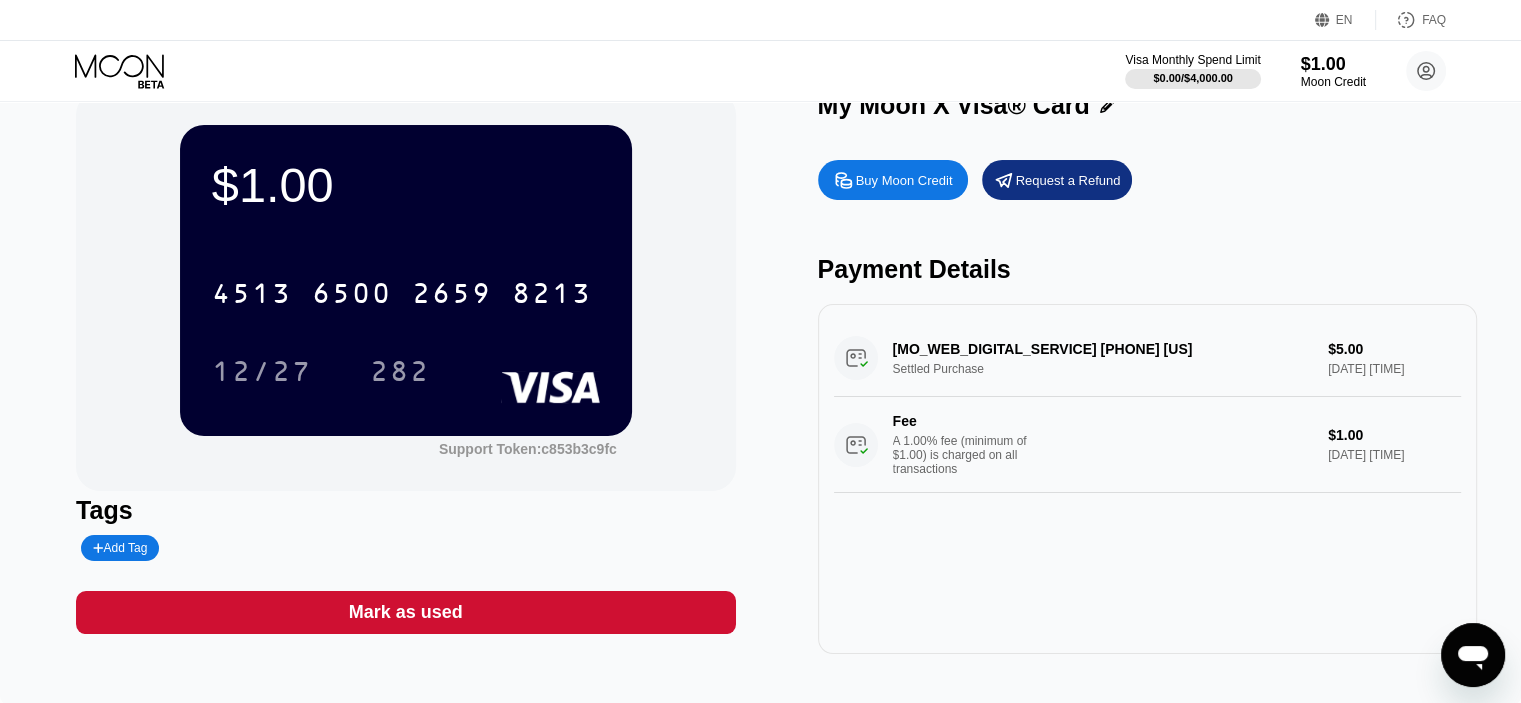 scroll, scrollTop: 0, scrollLeft: 0, axis: both 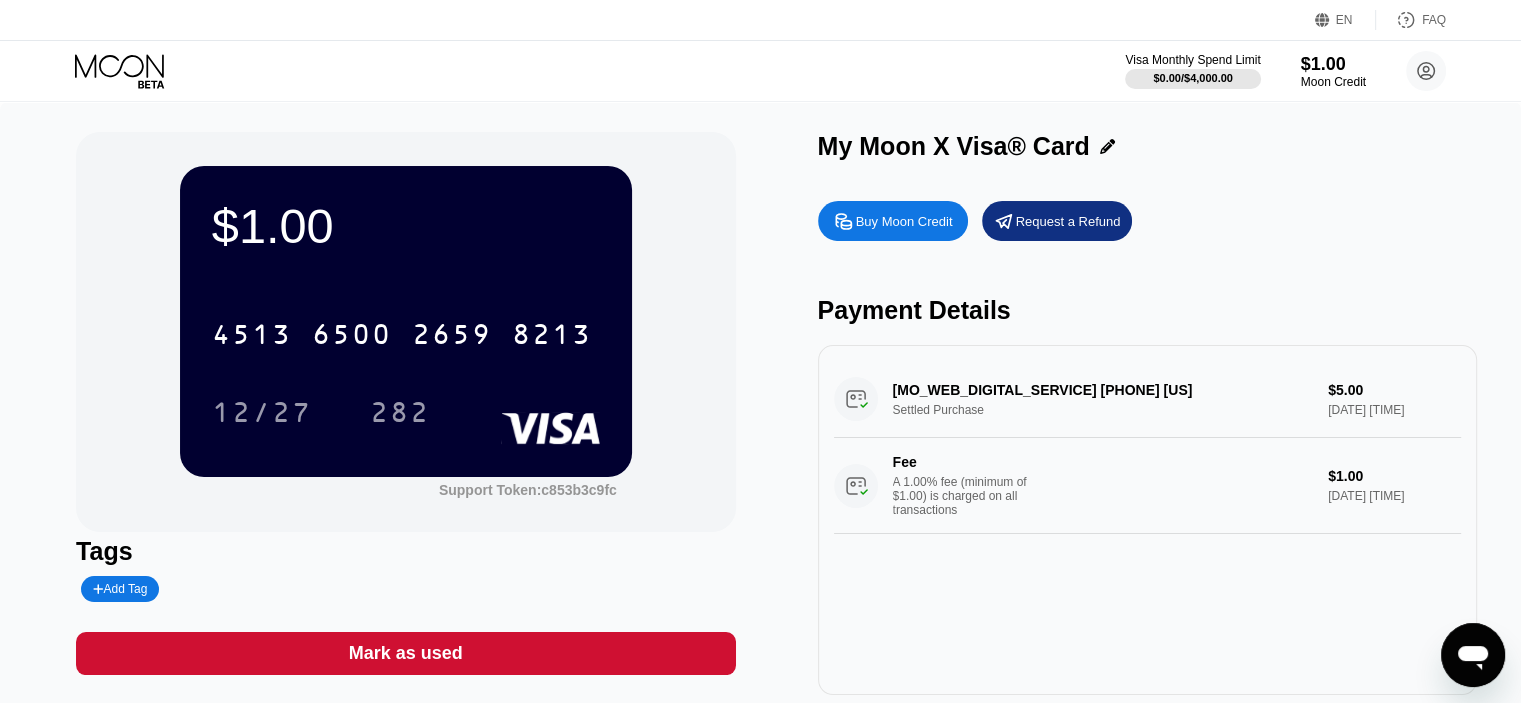 click on "$1.00 [CARD_NUMBER] [EXP_DATE] [SUPPORT_TOKEN] [TAGS] [ADD_TAG] [MARK_AS_USED] [BRAND] [CARD_TYPE] [BUY_BRAND] [CREDIT] [REQUEST_REFUND] [PAYMENT_DETAILS] [MO_WEB_DIGITAL_SERVICE] [PHONE] [US] [SETTLED_PURCHASE] $[AMOUNT] [DATE] [TIME] [FEE] [PERCENTAGE] [FEE] [AMOUNT] [DATE] [TIME]" at bounding box center (760, 413) 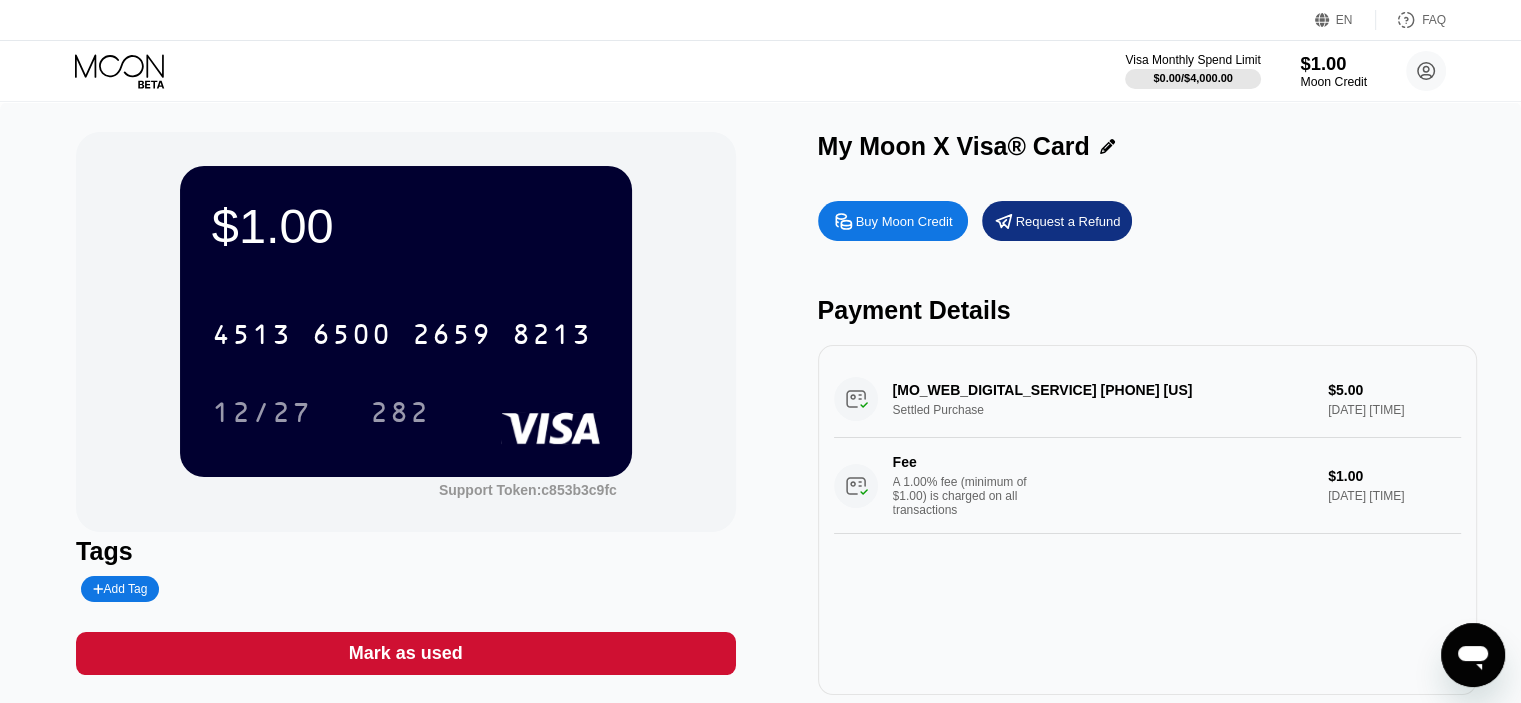 click on "$1.00" at bounding box center [1333, 63] 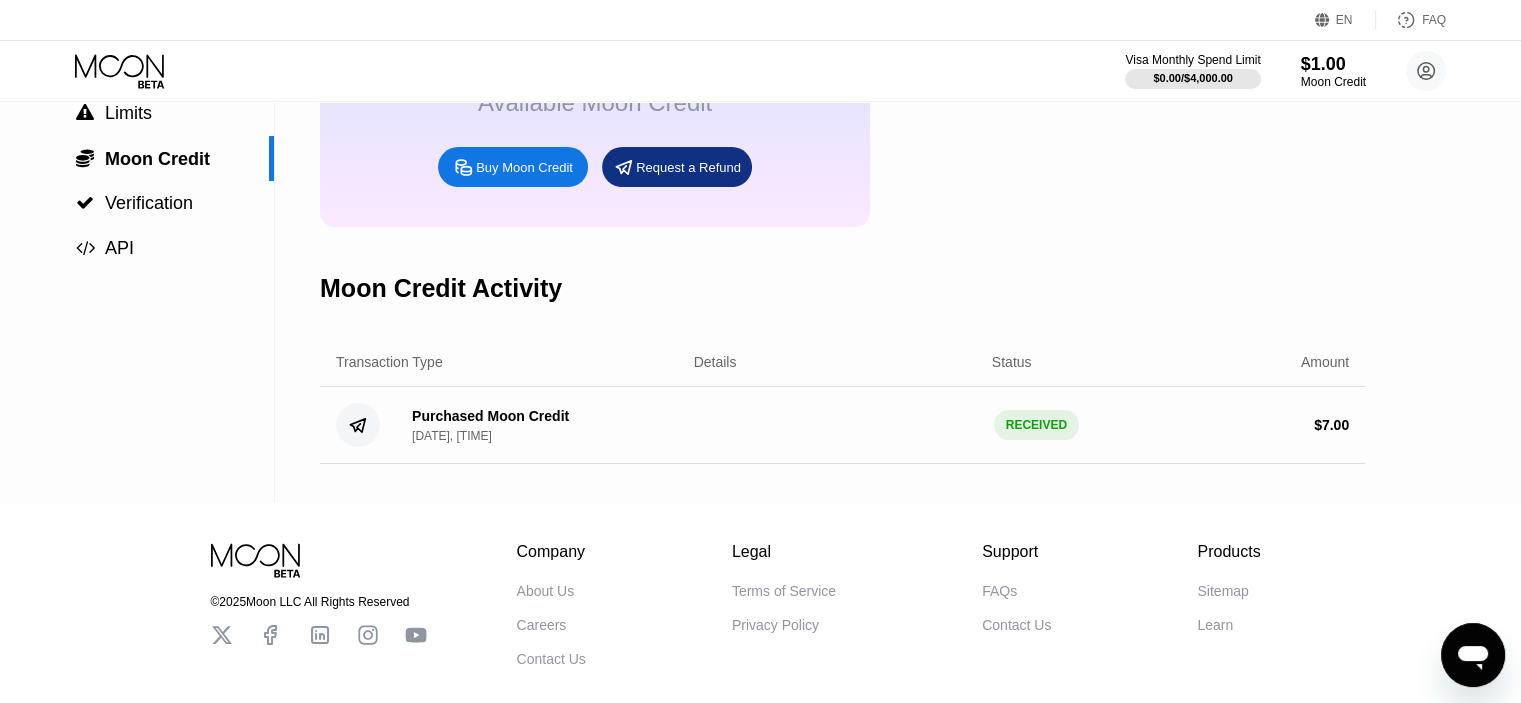 scroll, scrollTop: 100, scrollLeft: 0, axis: vertical 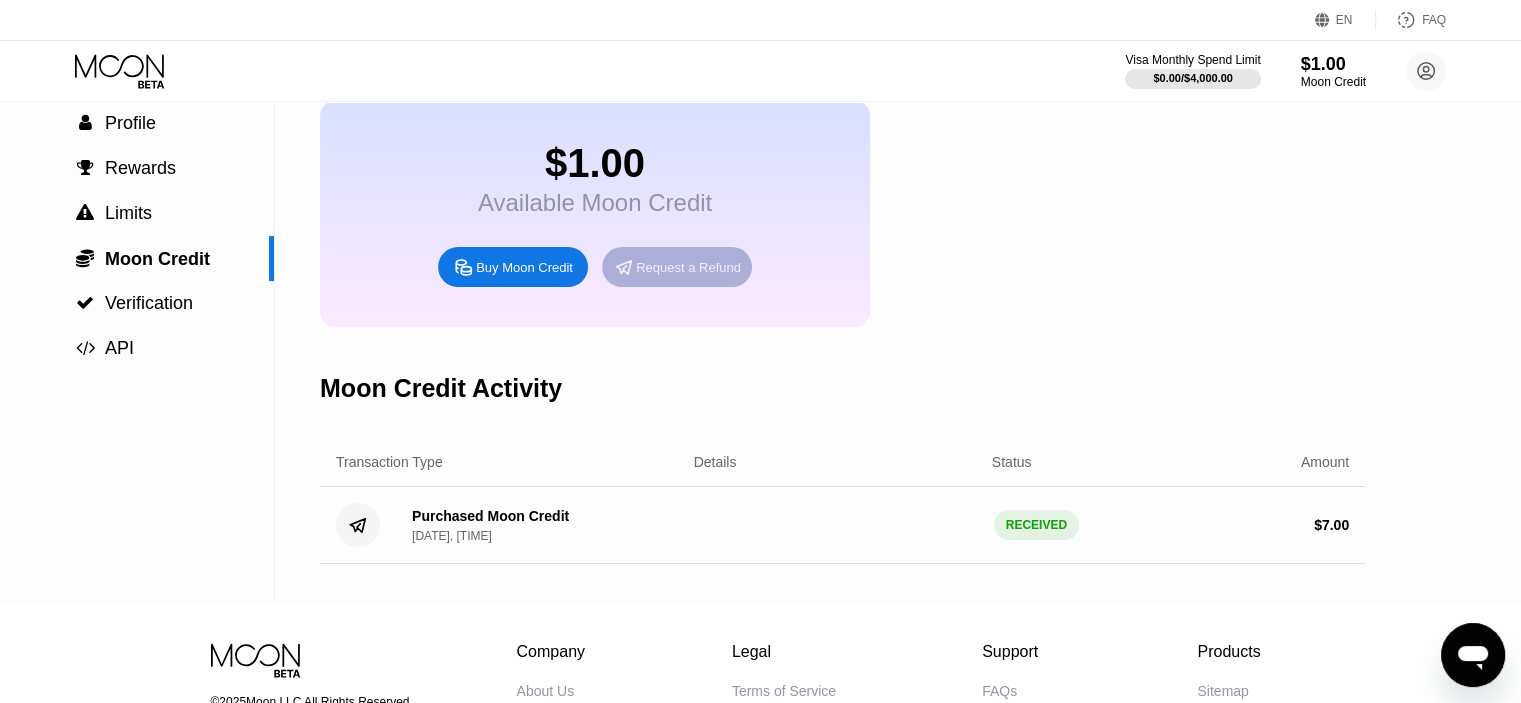 click on "Request a Refund" at bounding box center (688, 267) 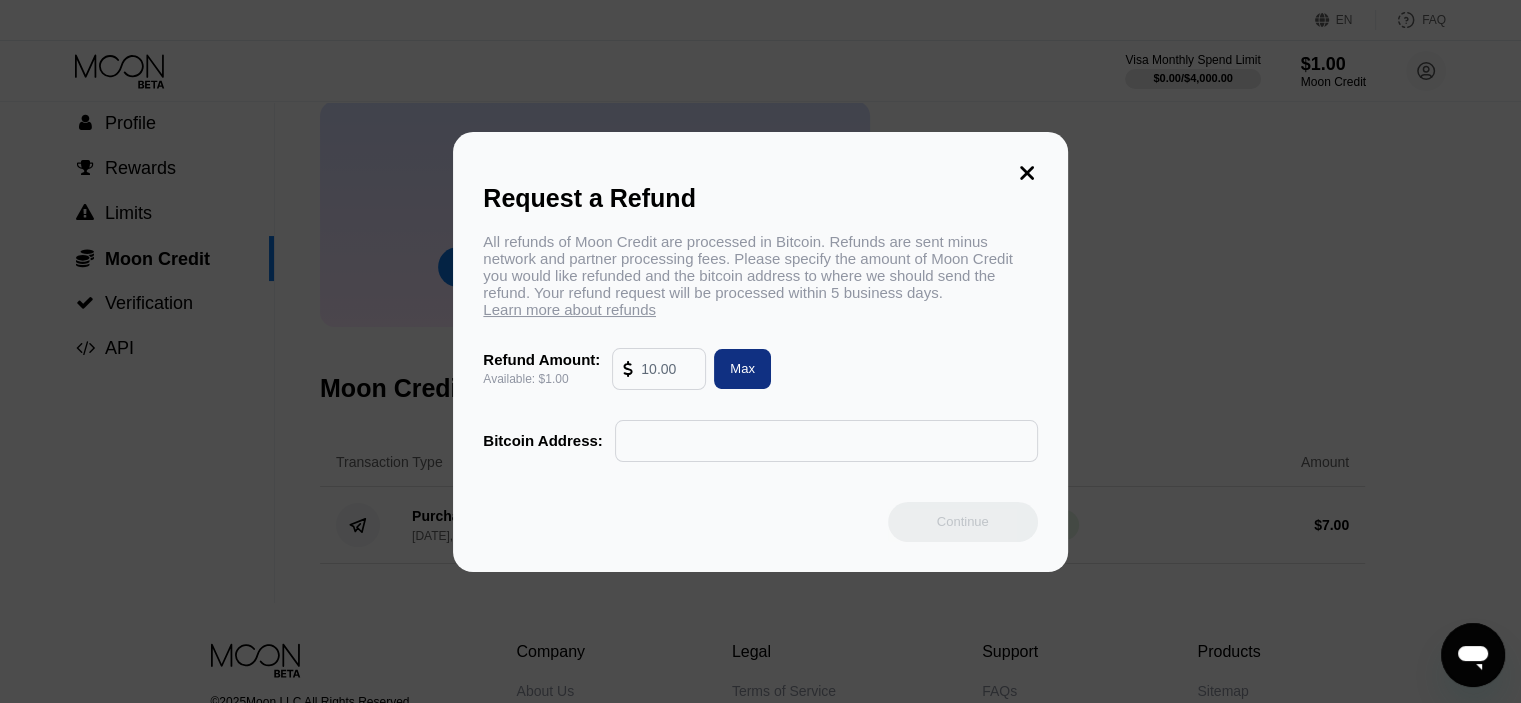 click at bounding box center [668, 369] 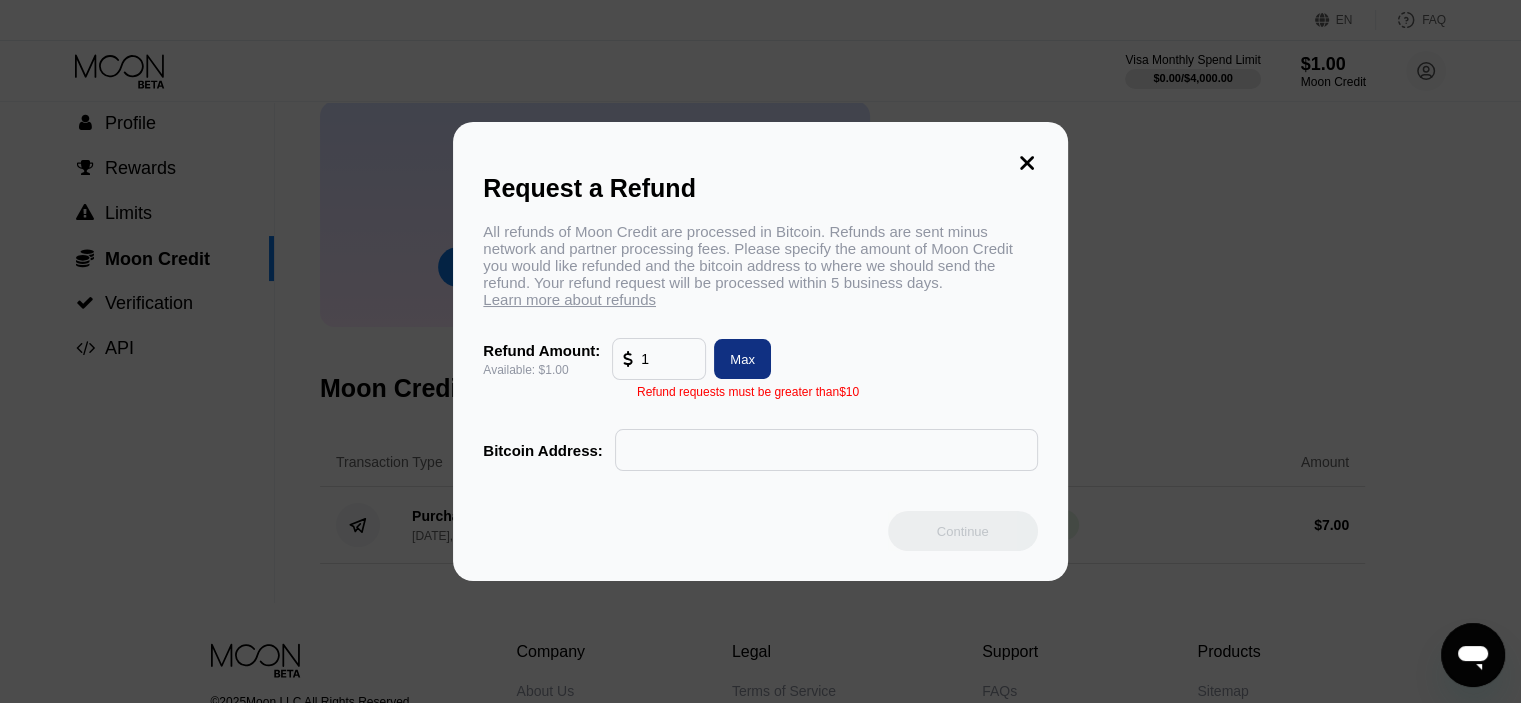 type 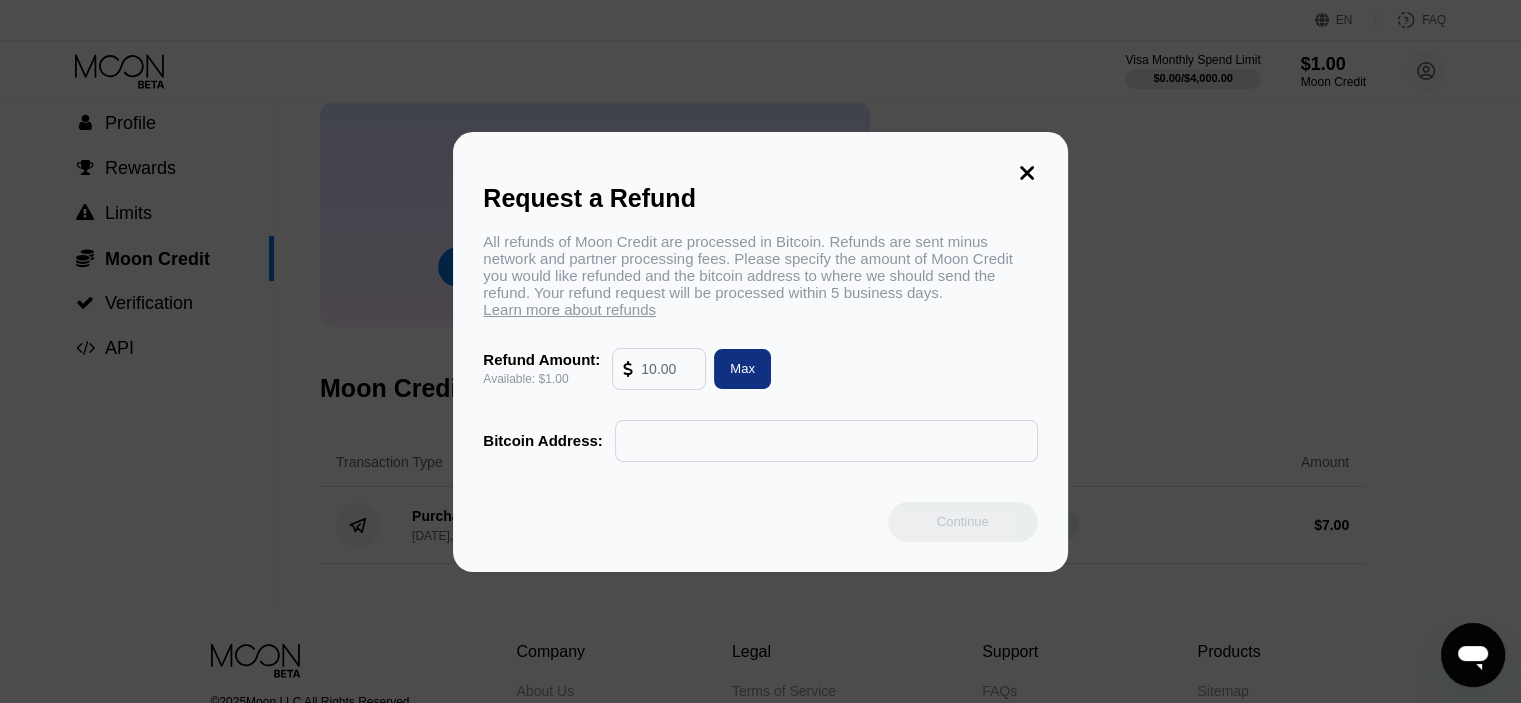 click 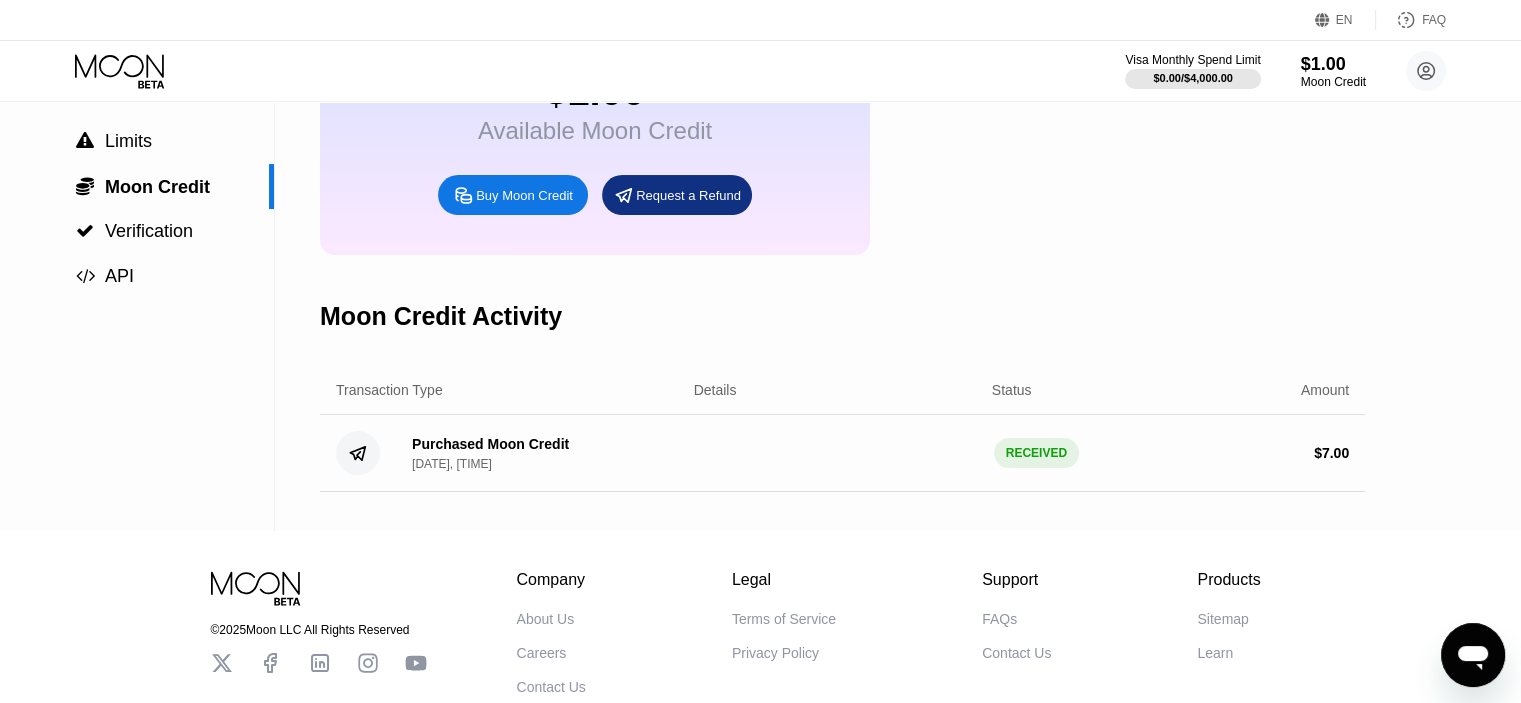 scroll, scrollTop: 100, scrollLeft: 0, axis: vertical 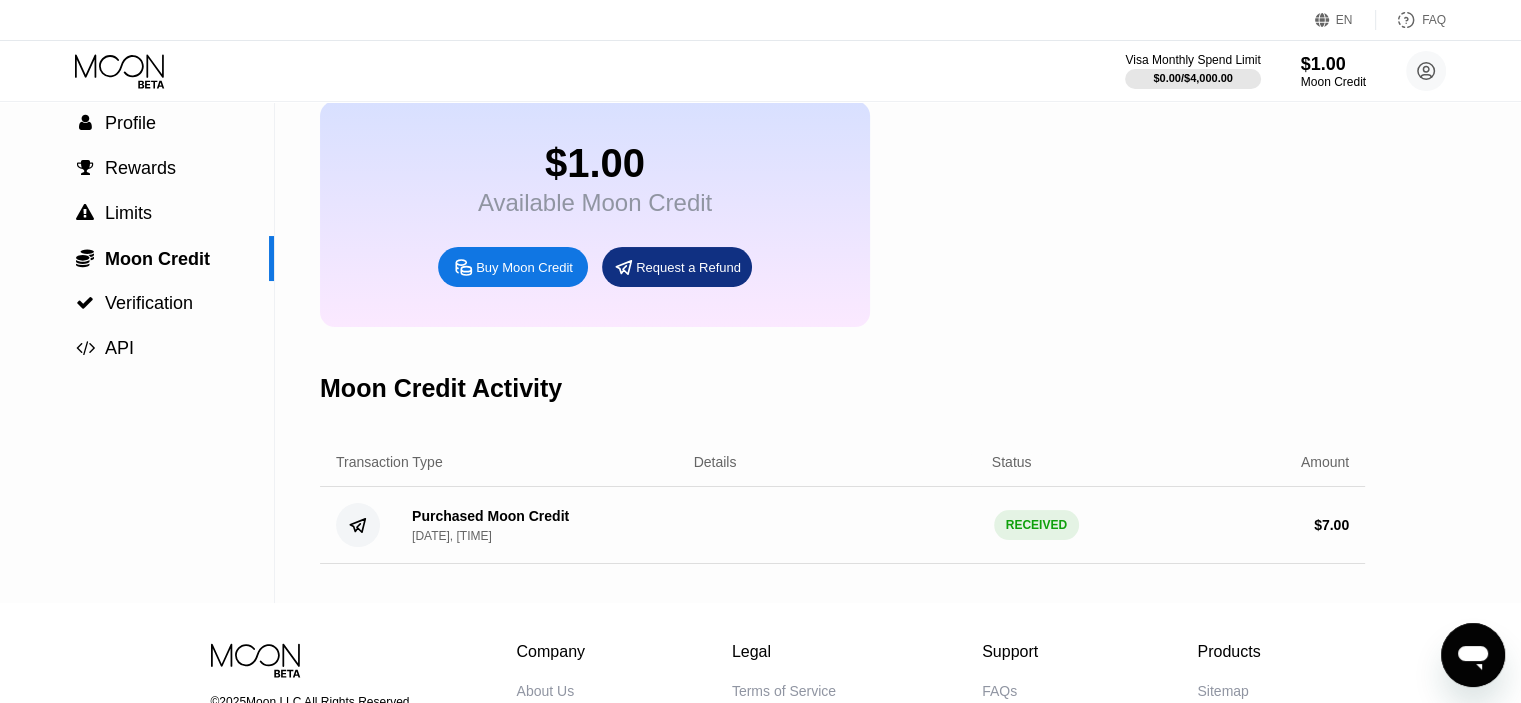 click on "Request a Refund" at bounding box center [688, 267] 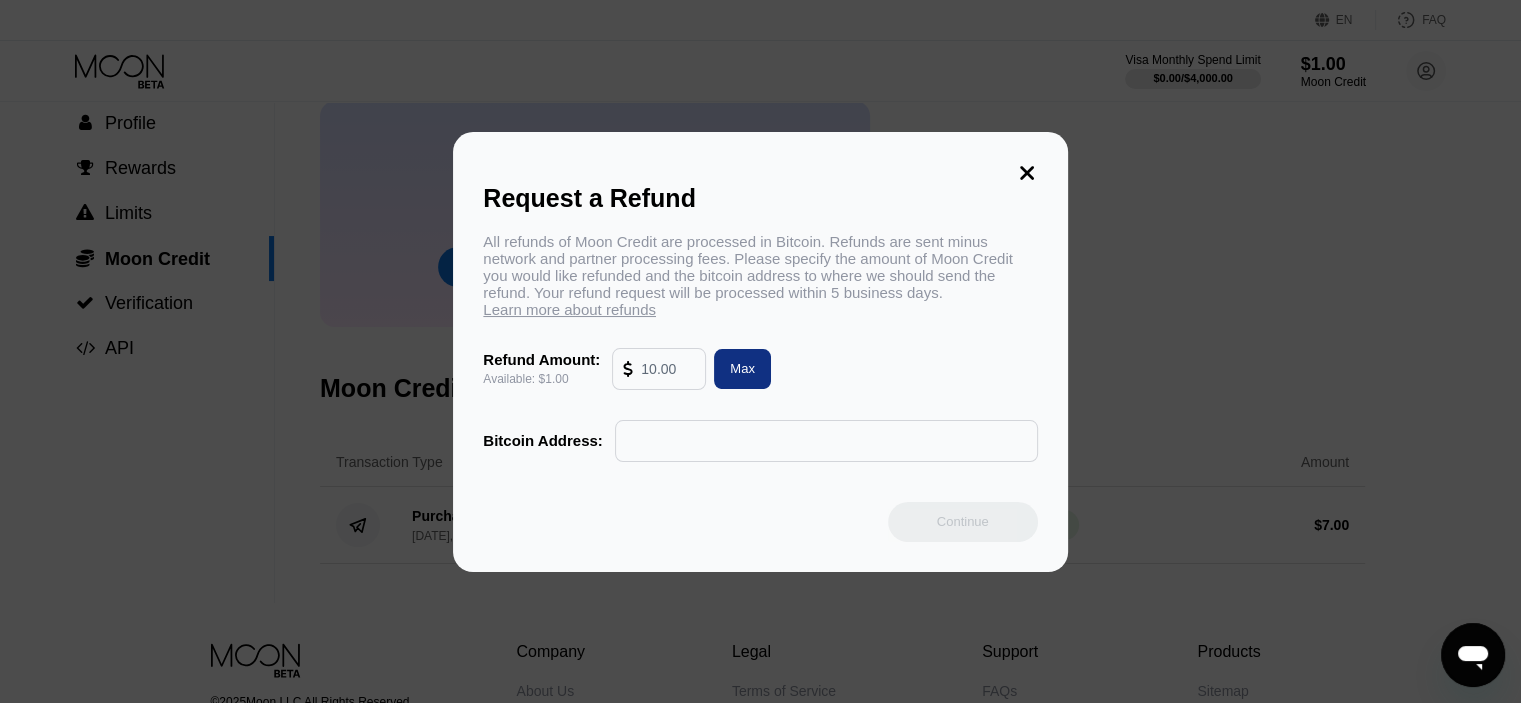 click at bounding box center (826, 441) 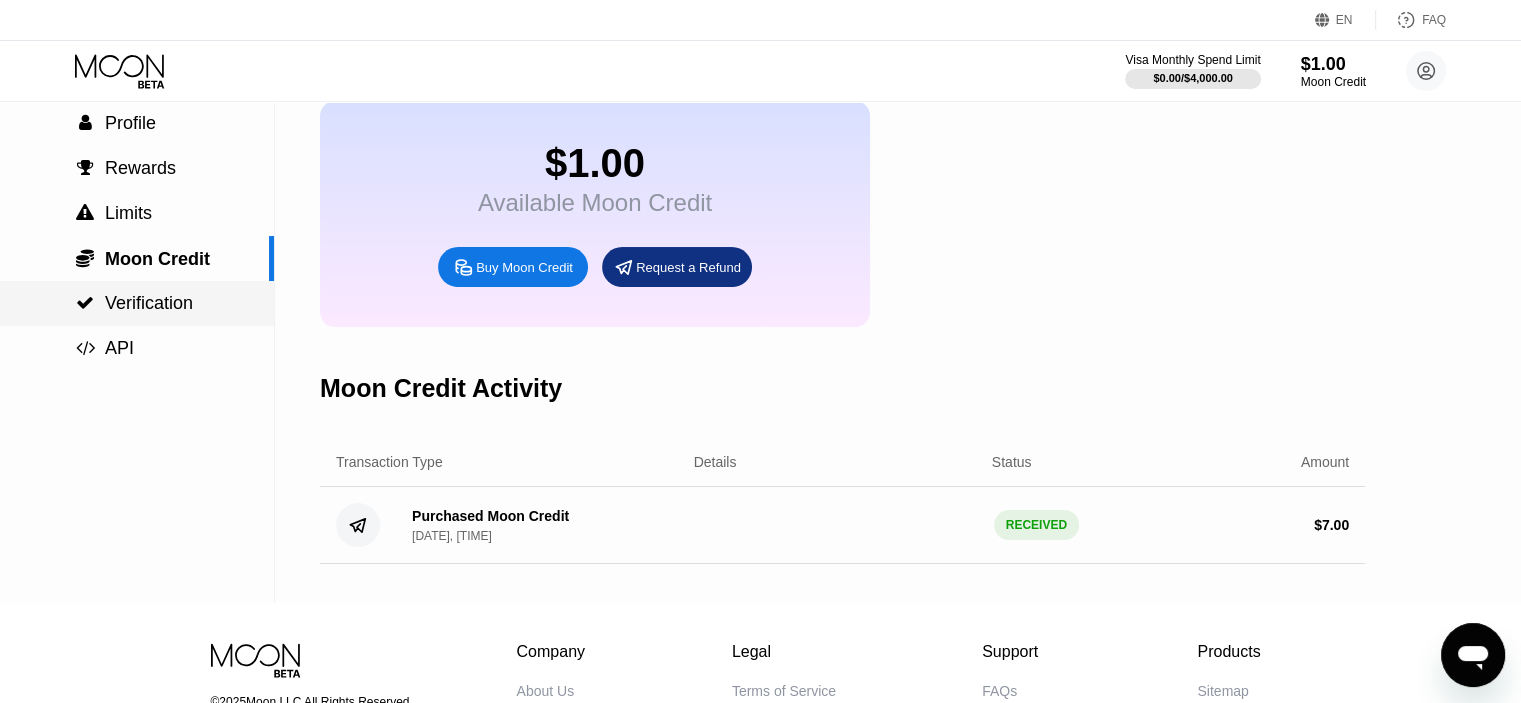click on "Verification" at bounding box center [149, 303] 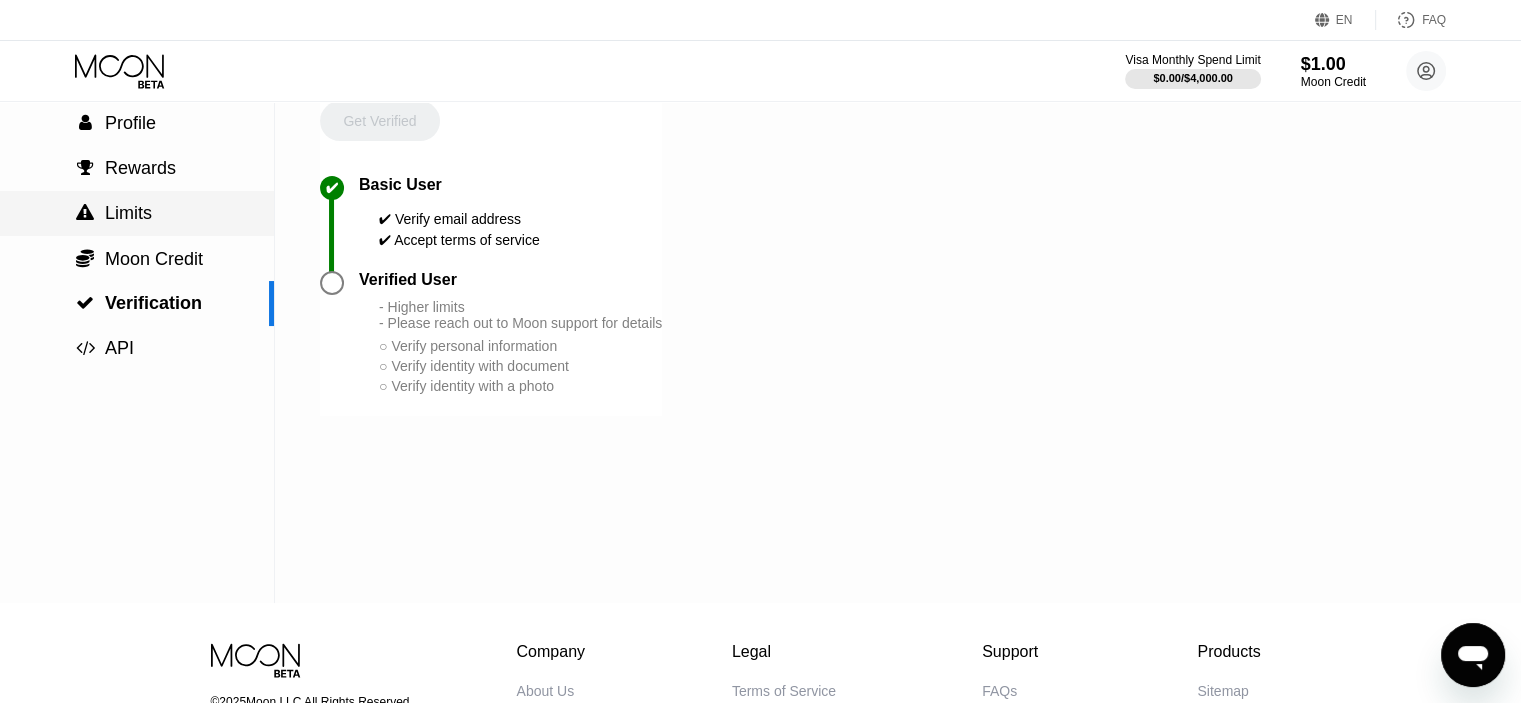 scroll, scrollTop: 0, scrollLeft: 0, axis: both 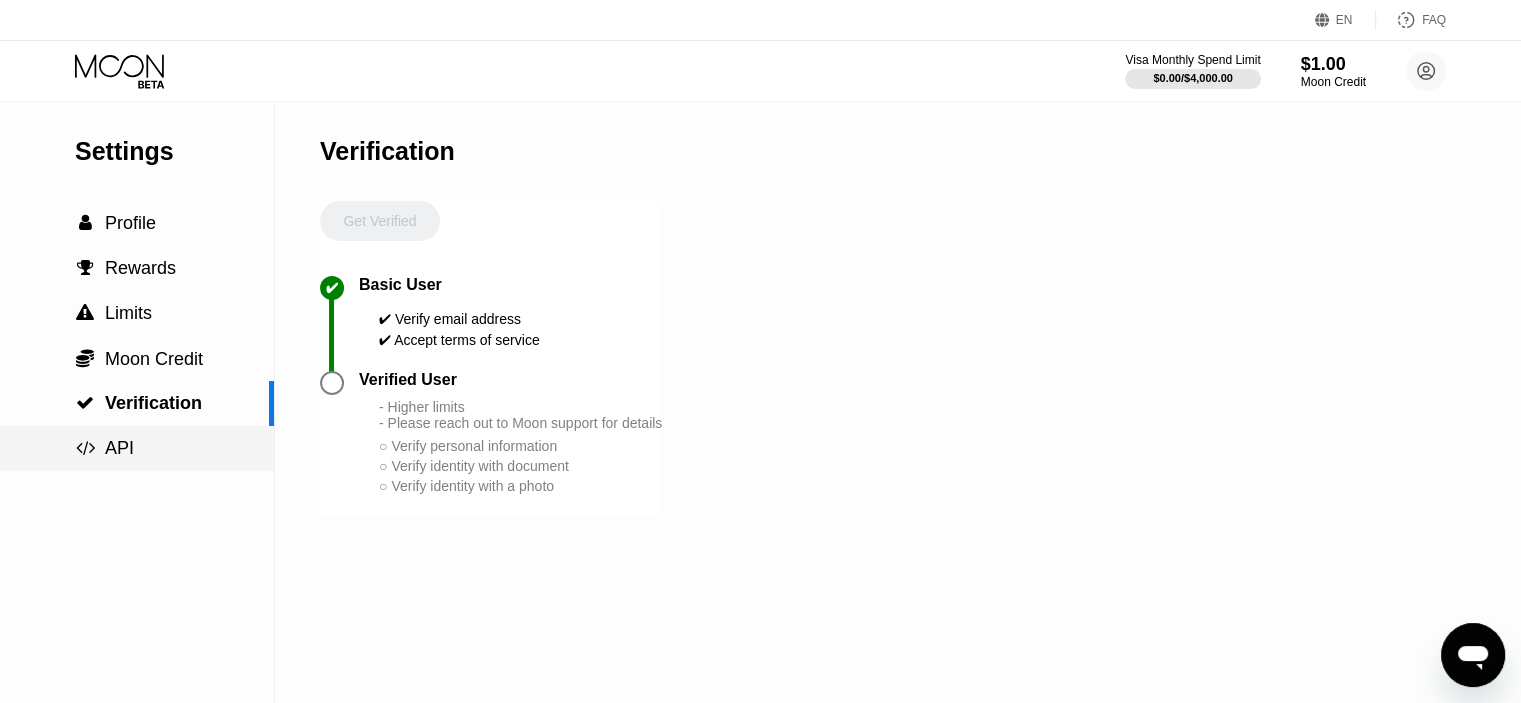 click on " API" at bounding box center (137, 448) 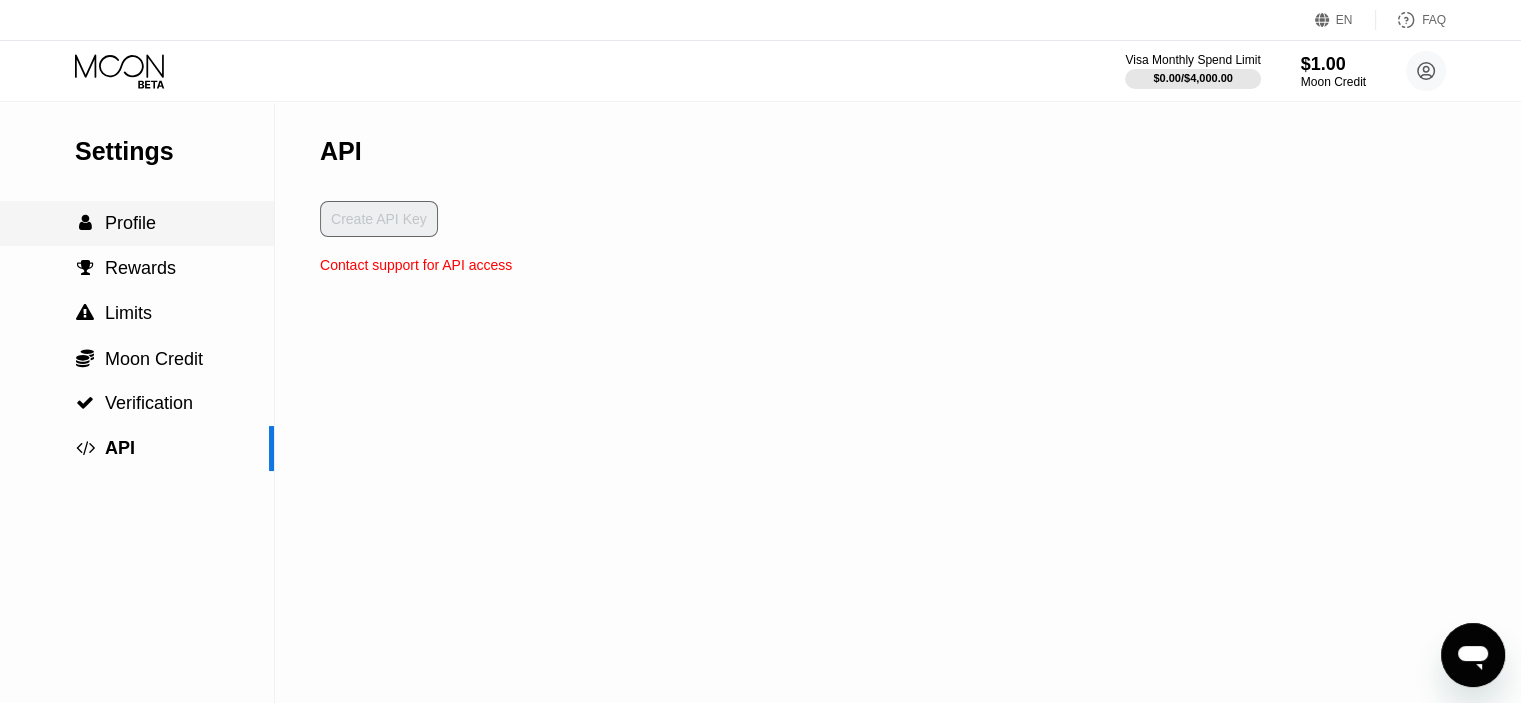 click on "Profile" at bounding box center [130, 223] 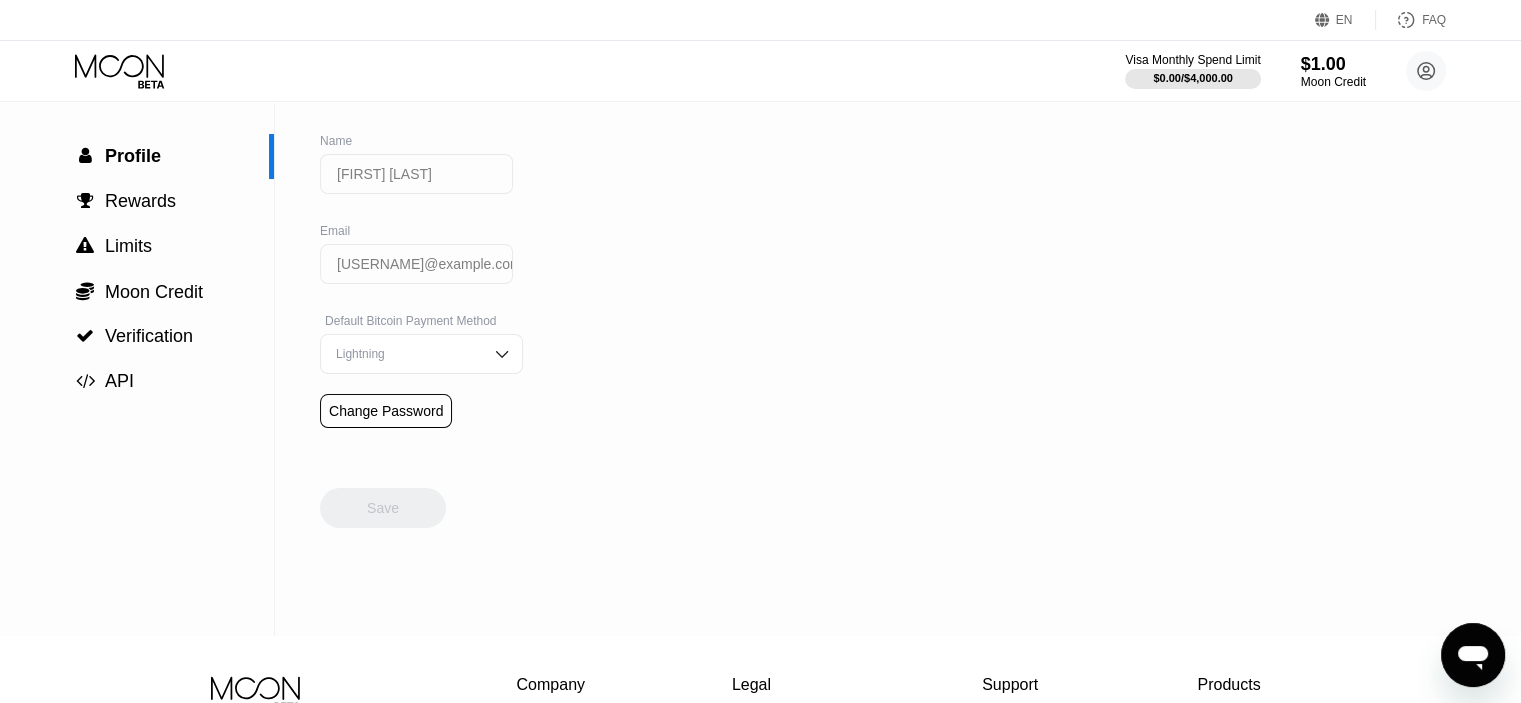 scroll, scrollTop: 0, scrollLeft: 0, axis: both 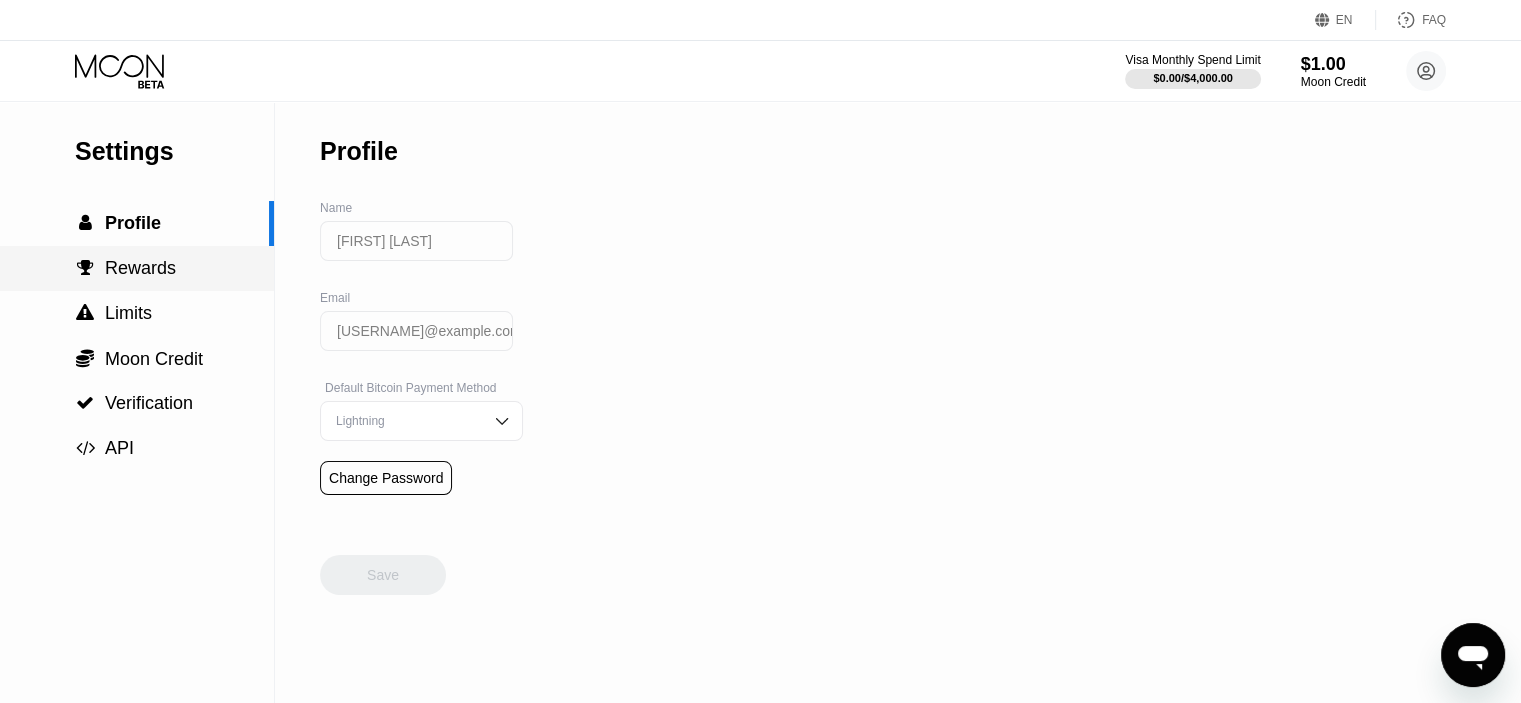click on "Rewards" at bounding box center (140, 268) 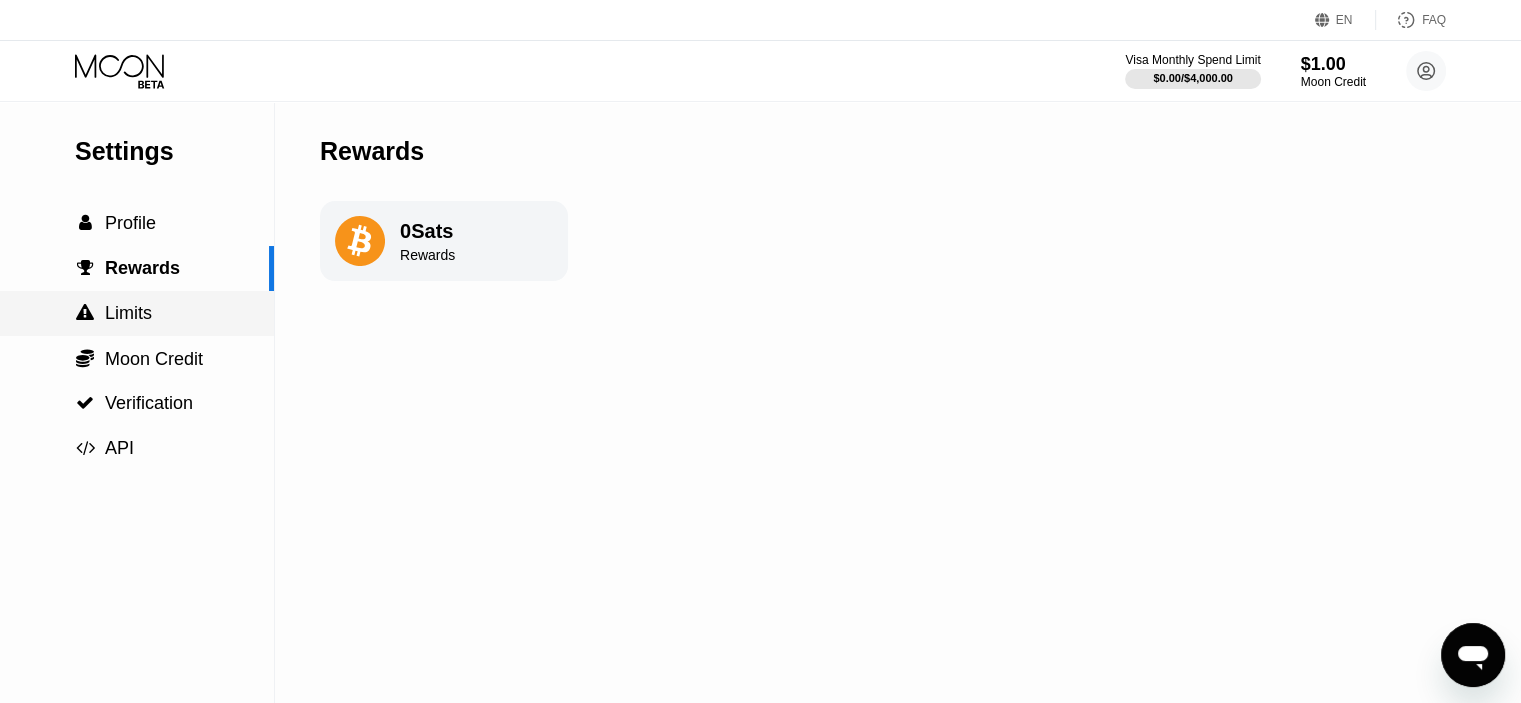 click on "Limits" at bounding box center [128, 313] 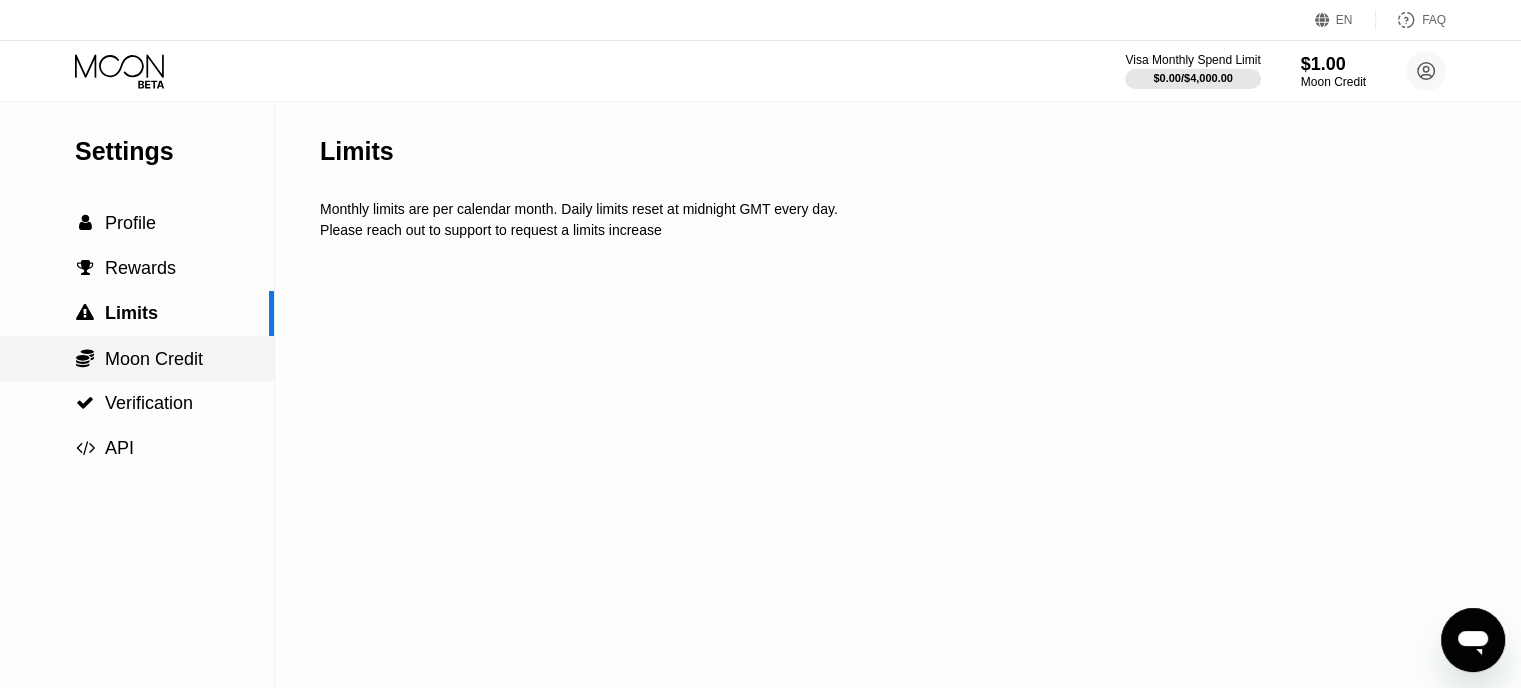 click on "Moon Credit" at bounding box center (154, 359) 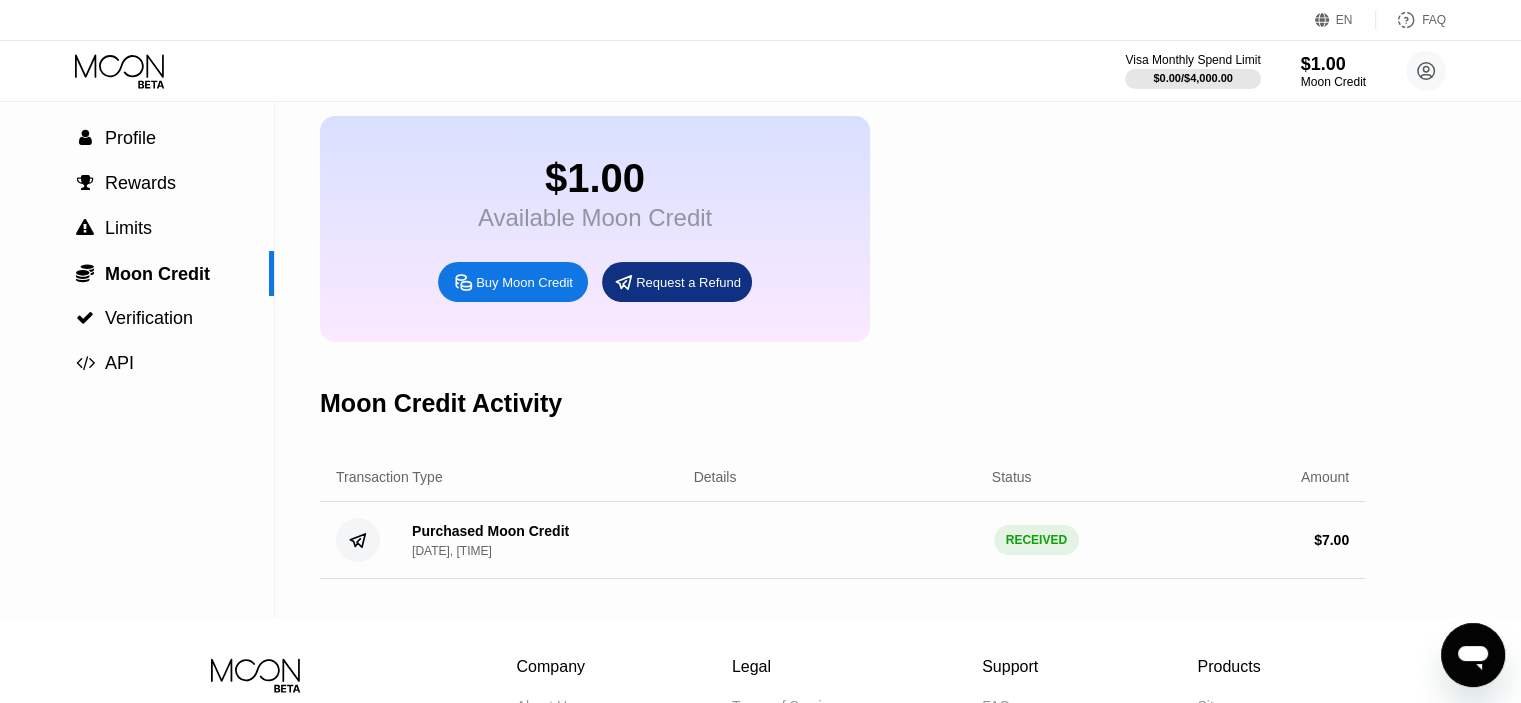 scroll, scrollTop: 0, scrollLeft: 0, axis: both 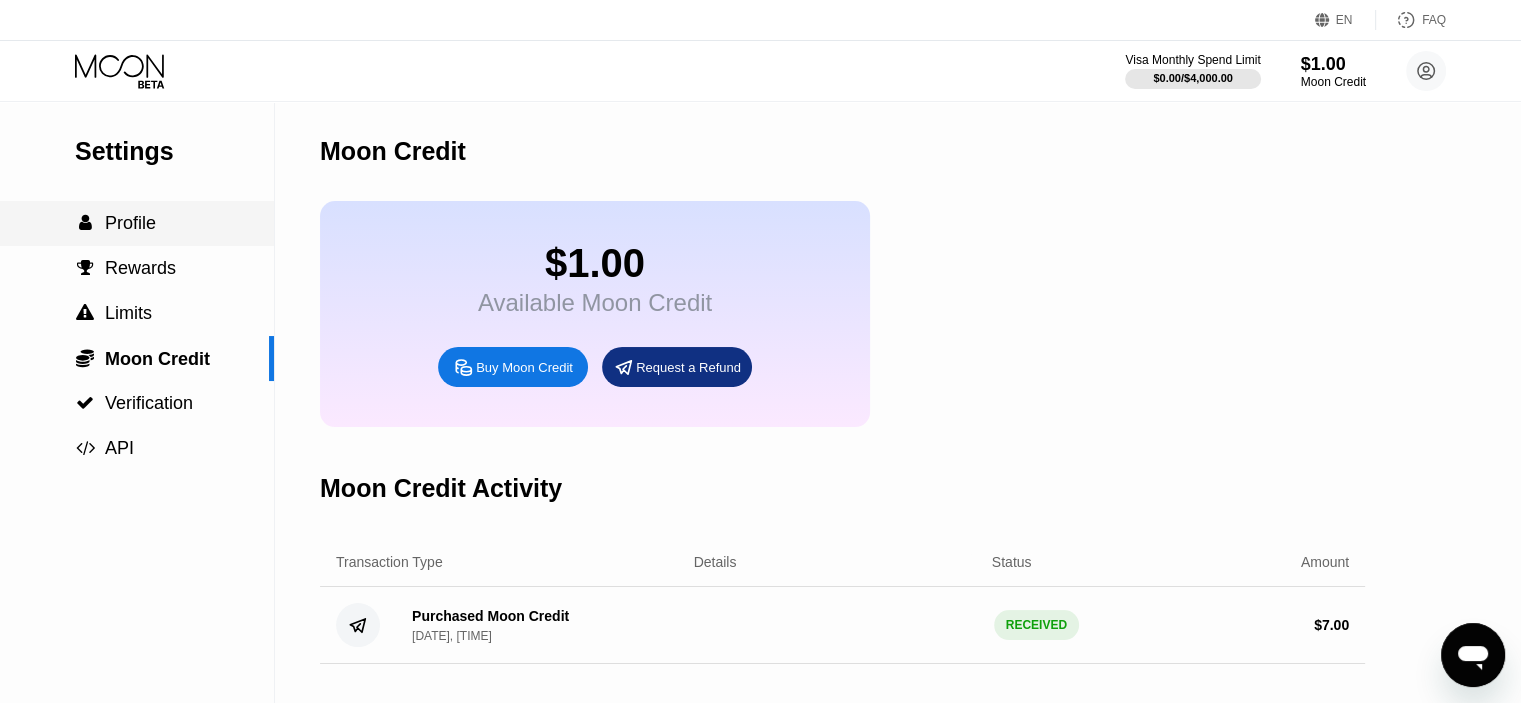 click on "Profile" at bounding box center (130, 223) 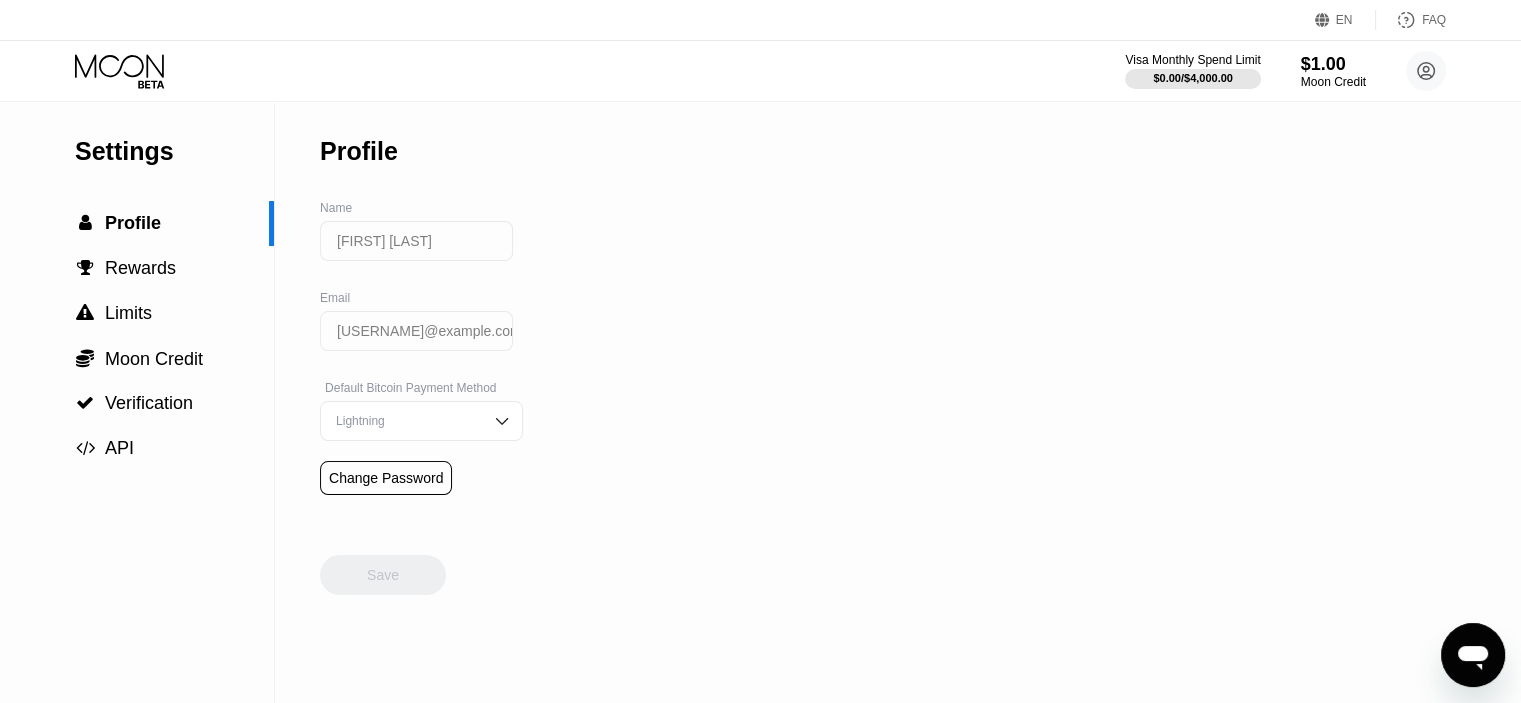 click 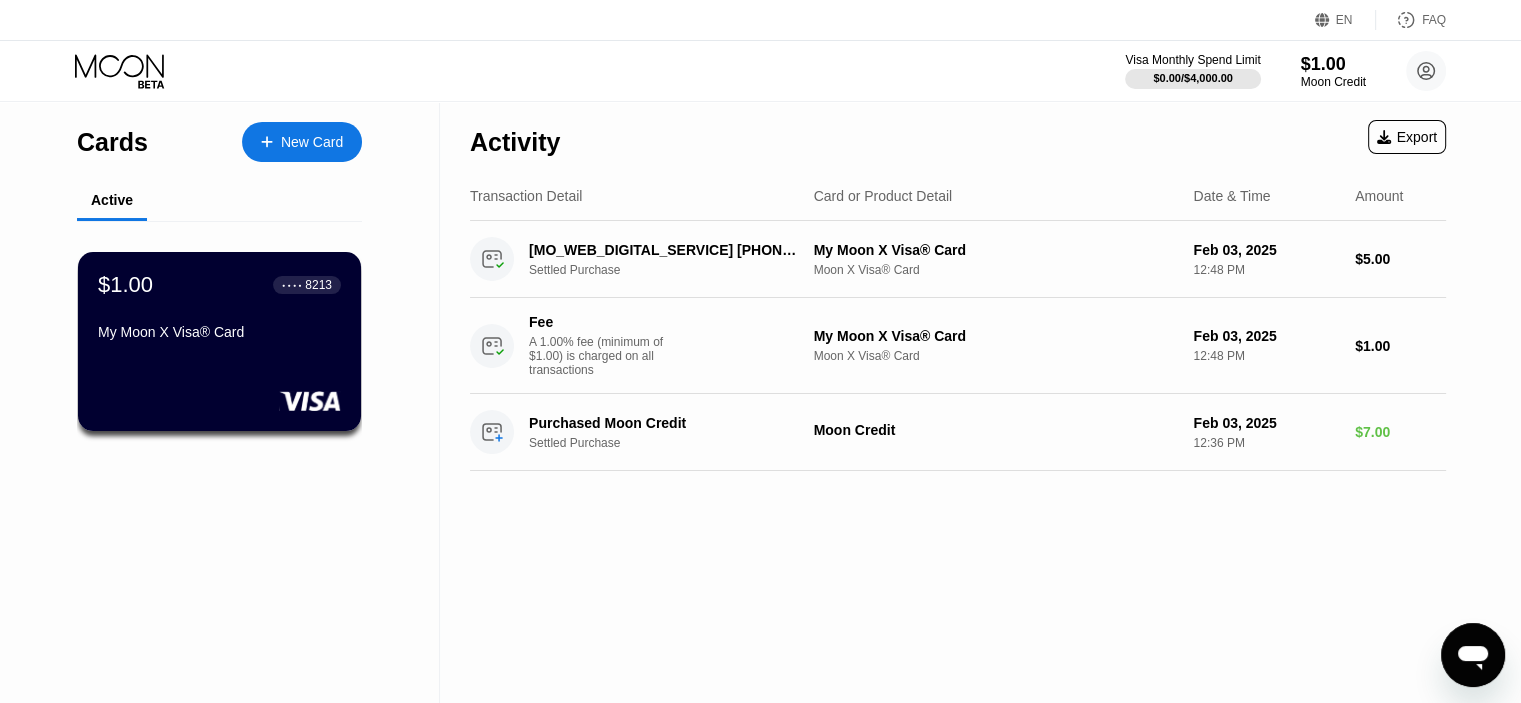 click on "$1.00 ● ● ● ● [LAST_FOUR] [BRAND] [CARD_TYPE]" at bounding box center [219, 310] 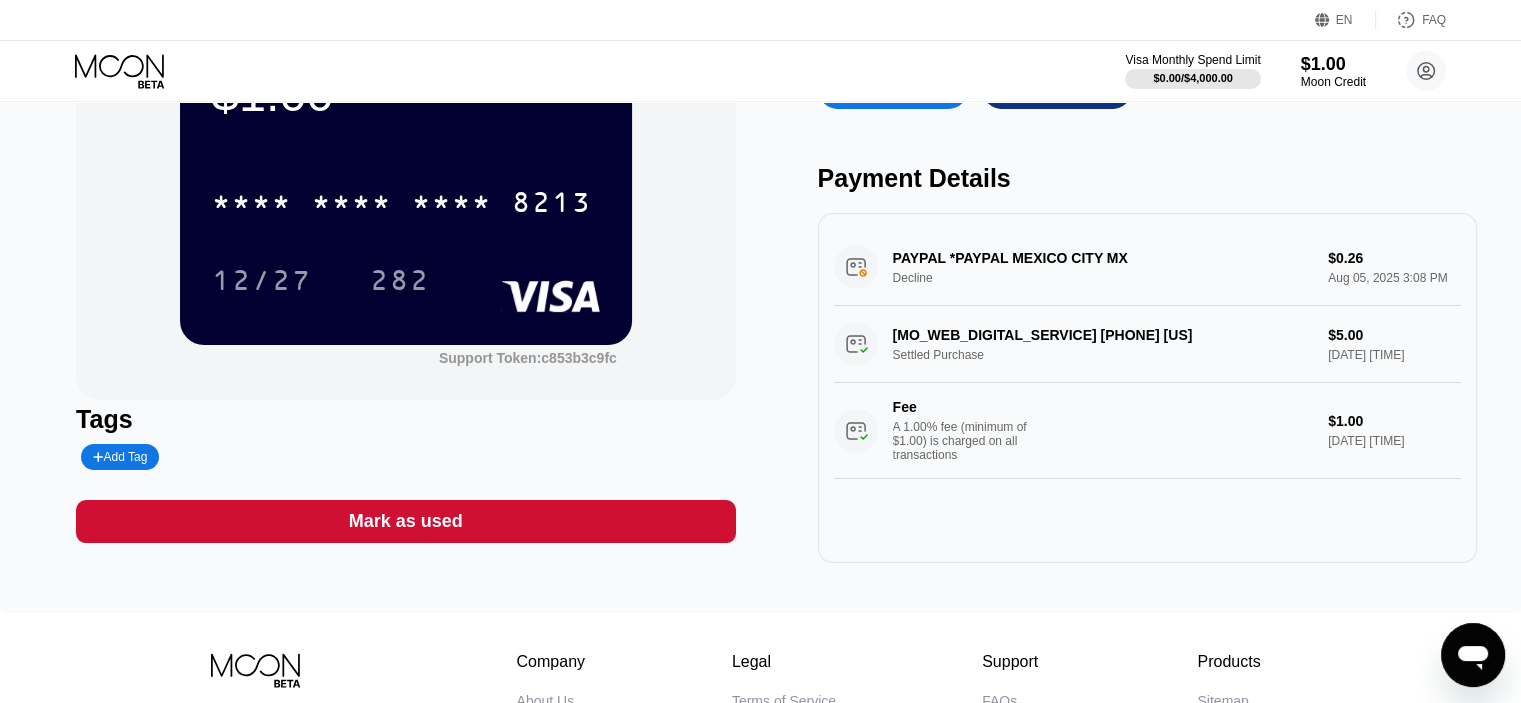 scroll, scrollTop: 100, scrollLeft: 0, axis: vertical 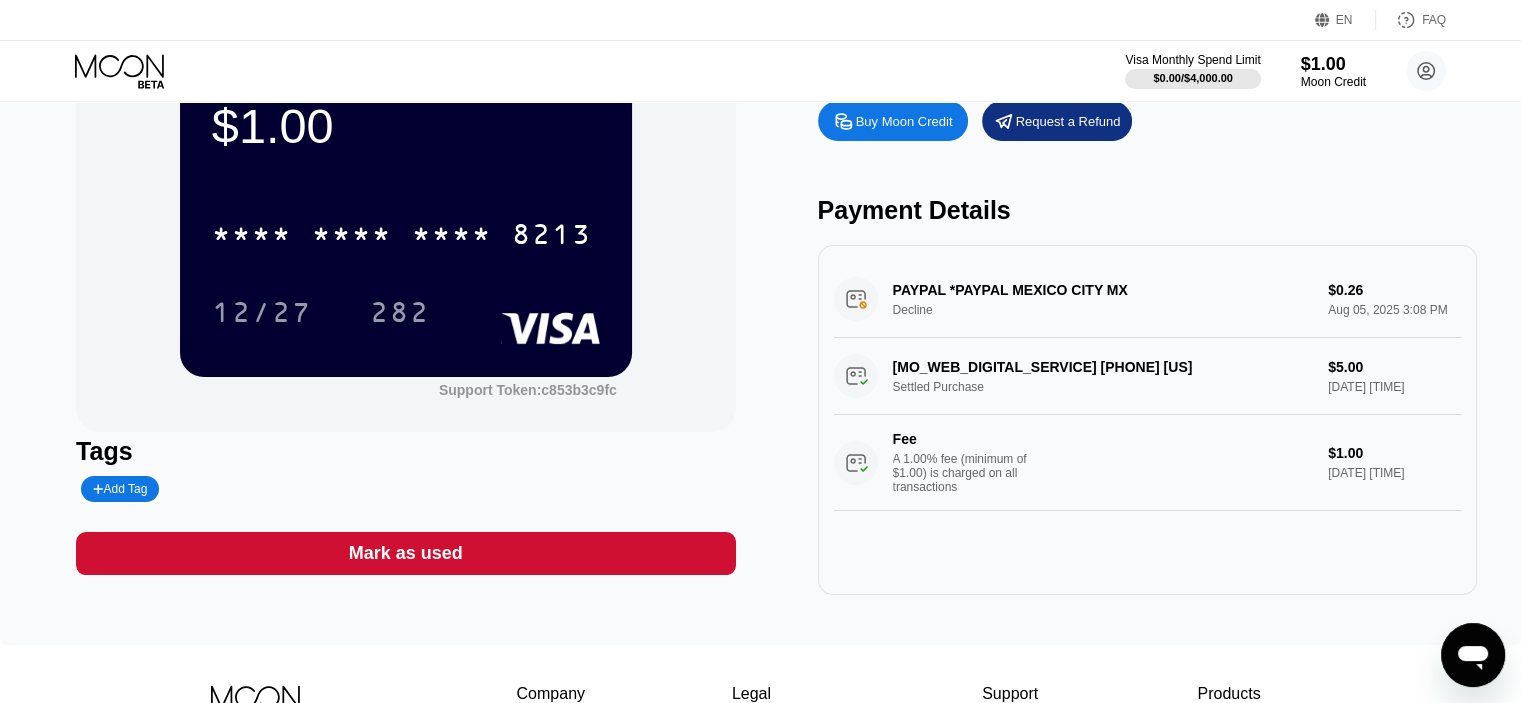 click on "[PAYPAL] *[PAYPAL] [MEXICO_CITY] [MX] [DECLINE] $[AMOUNT] [DATE] [TIME]" at bounding box center (1147, 299) 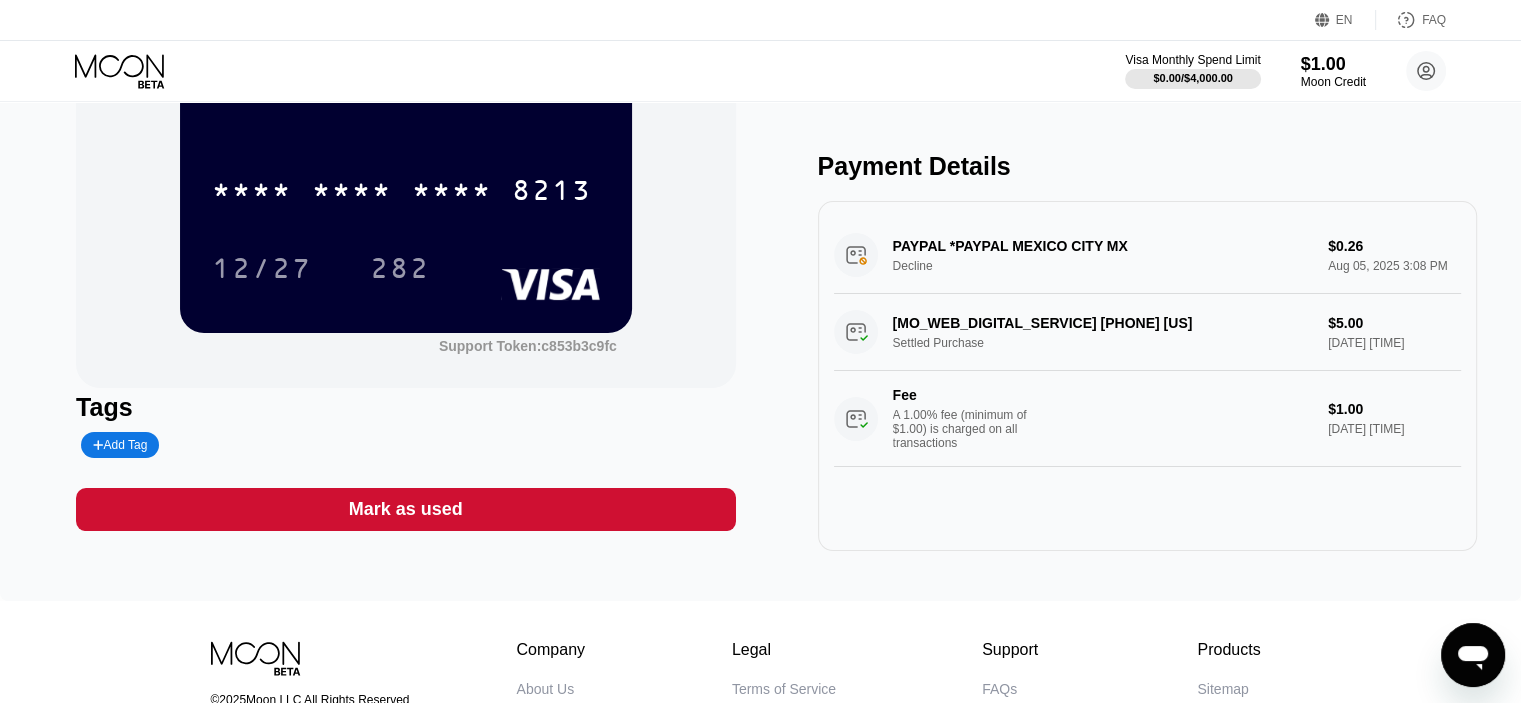 scroll, scrollTop: 100, scrollLeft: 0, axis: vertical 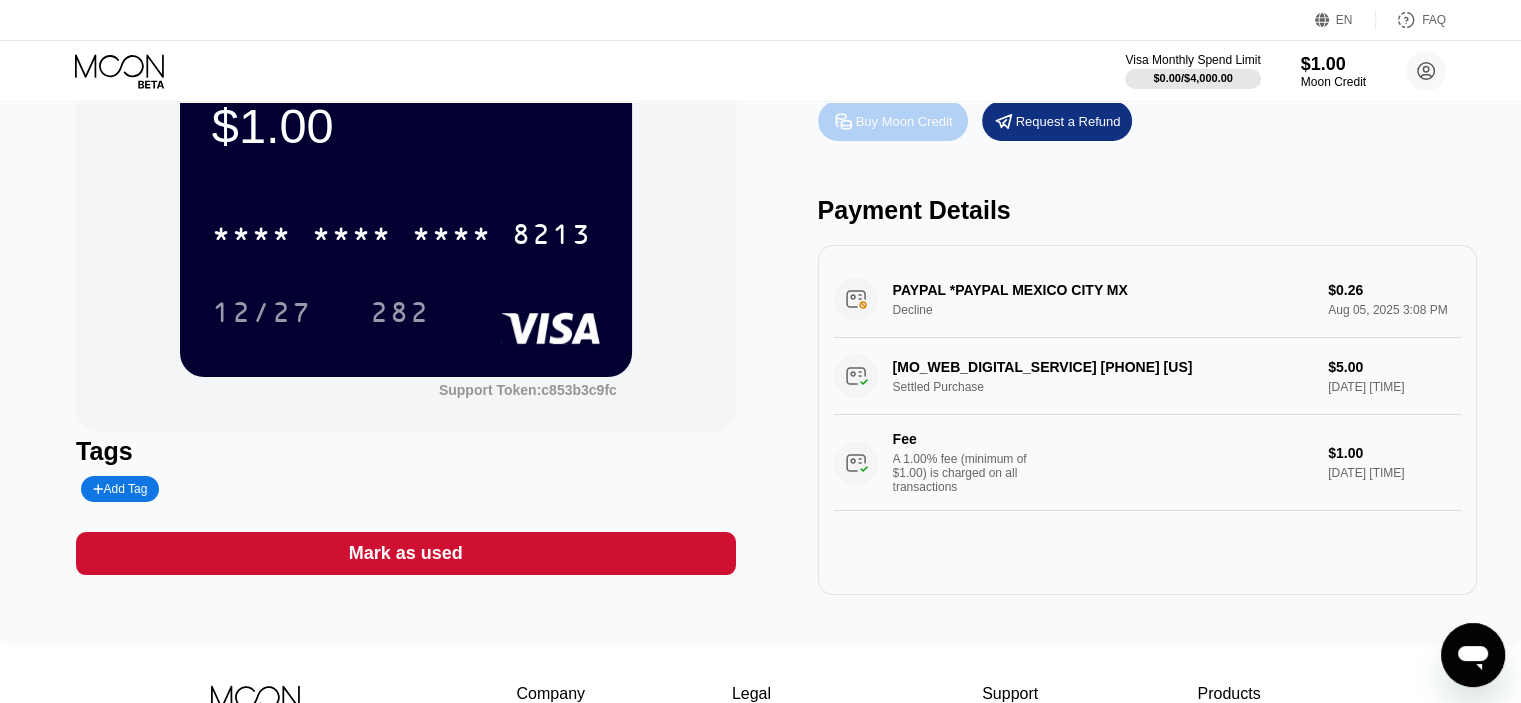 click on "Buy Moon Credit" at bounding box center [904, 121] 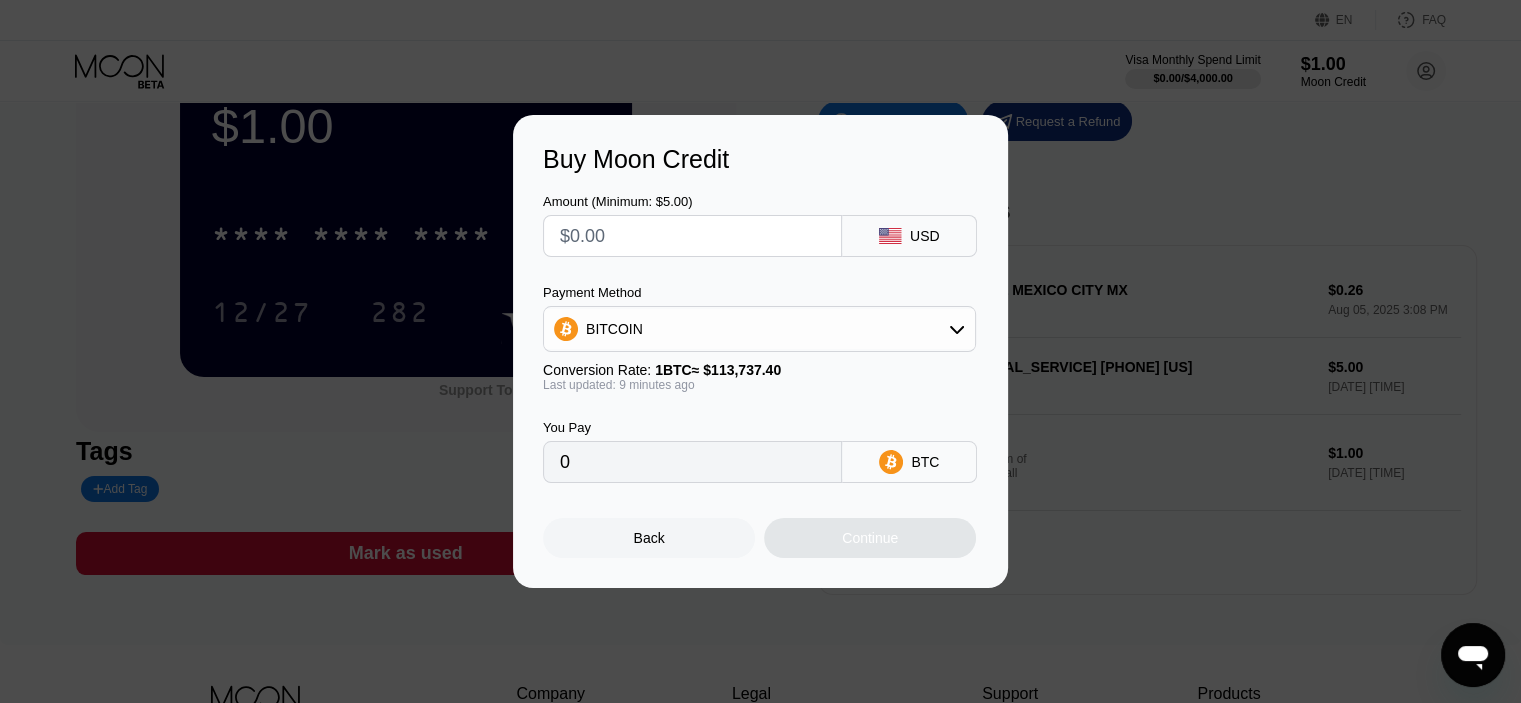 click on "BITCOIN" at bounding box center (759, 329) 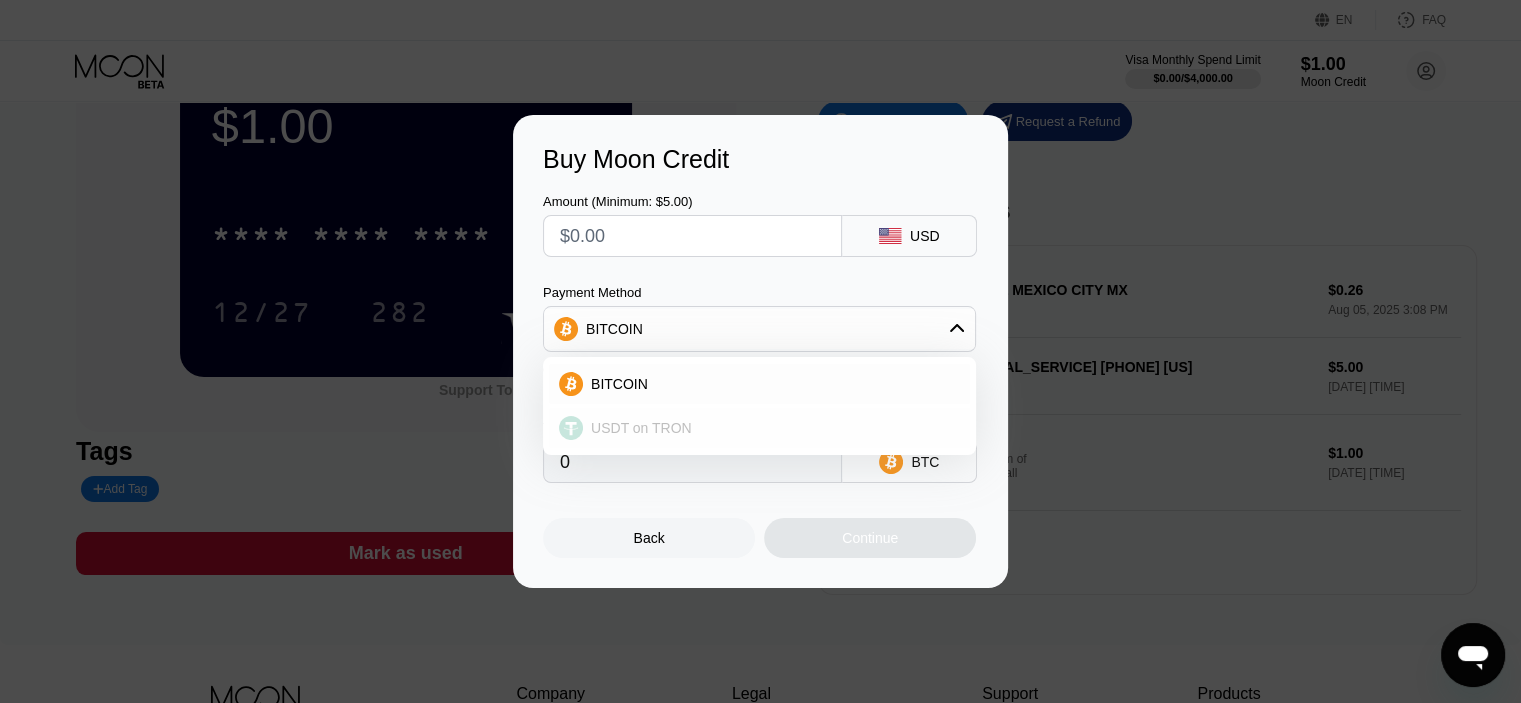 click on "USDT on TRON" at bounding box center [771, 428] 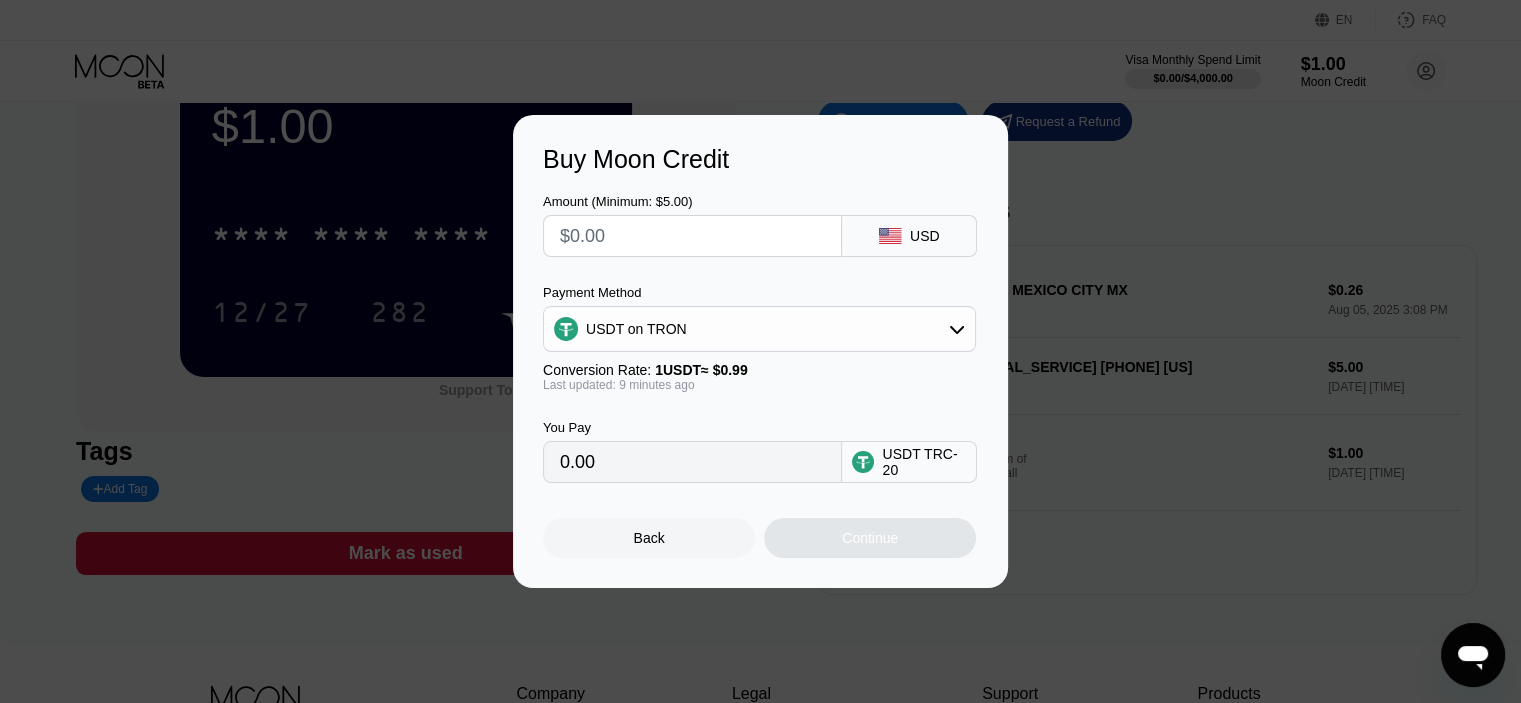 click on "Last updated:   9 minutes ago" at bounding box center (759, 385) 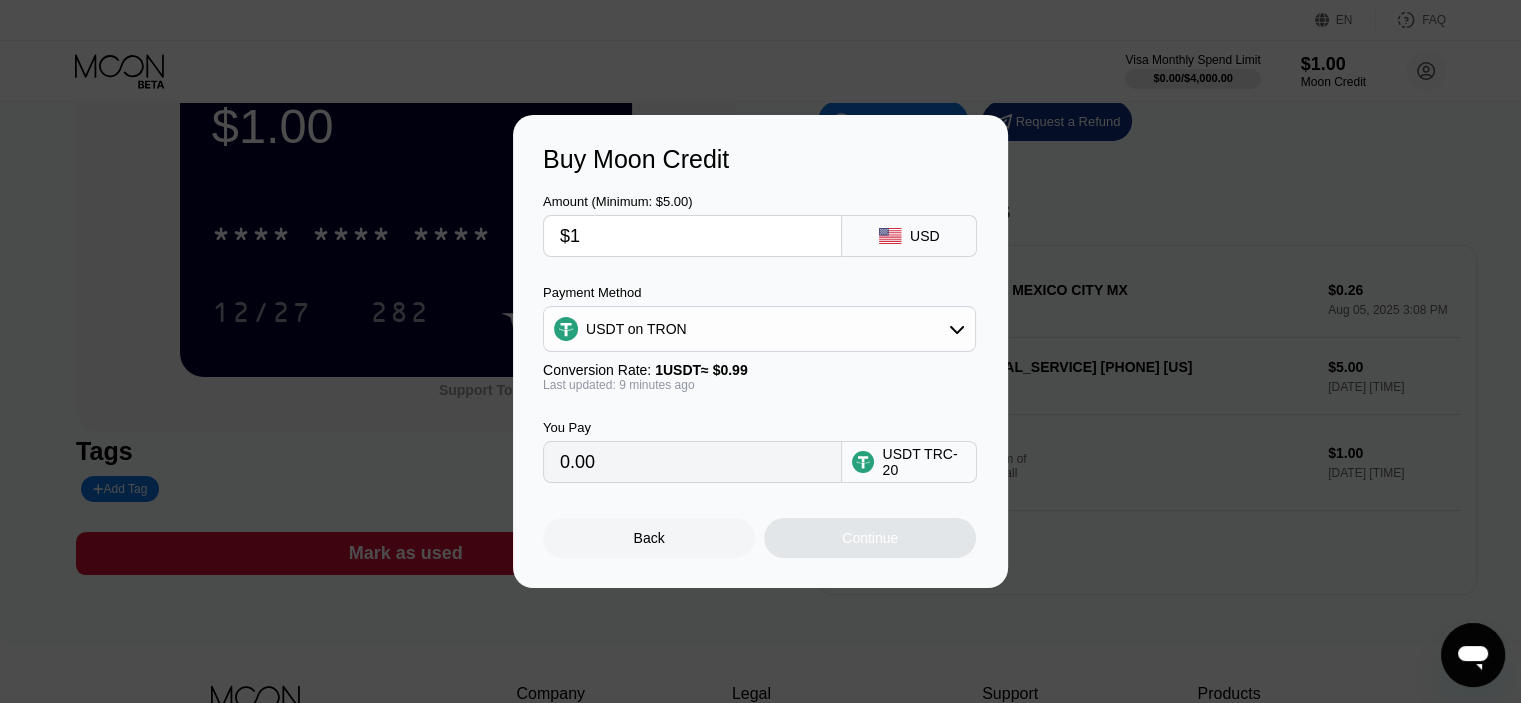 type on "1.01" 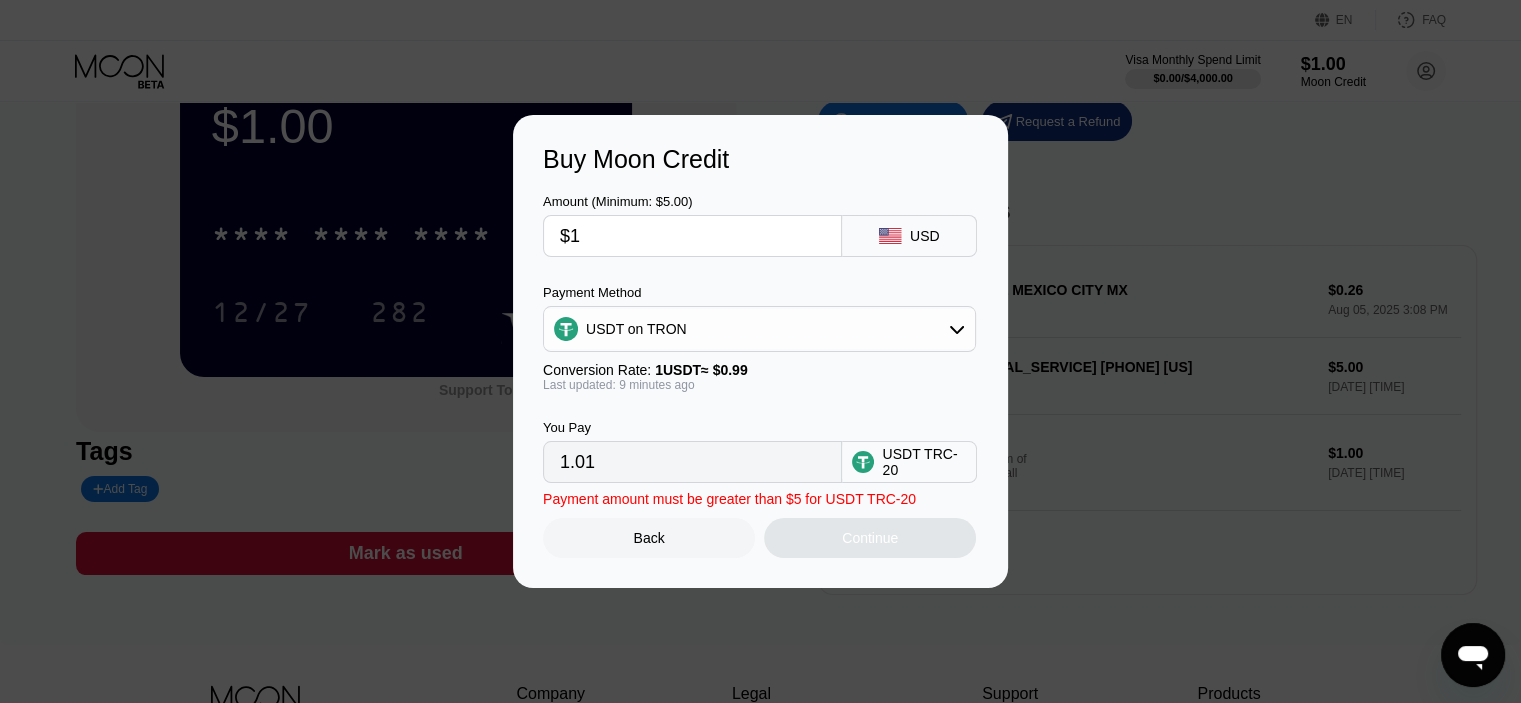 type 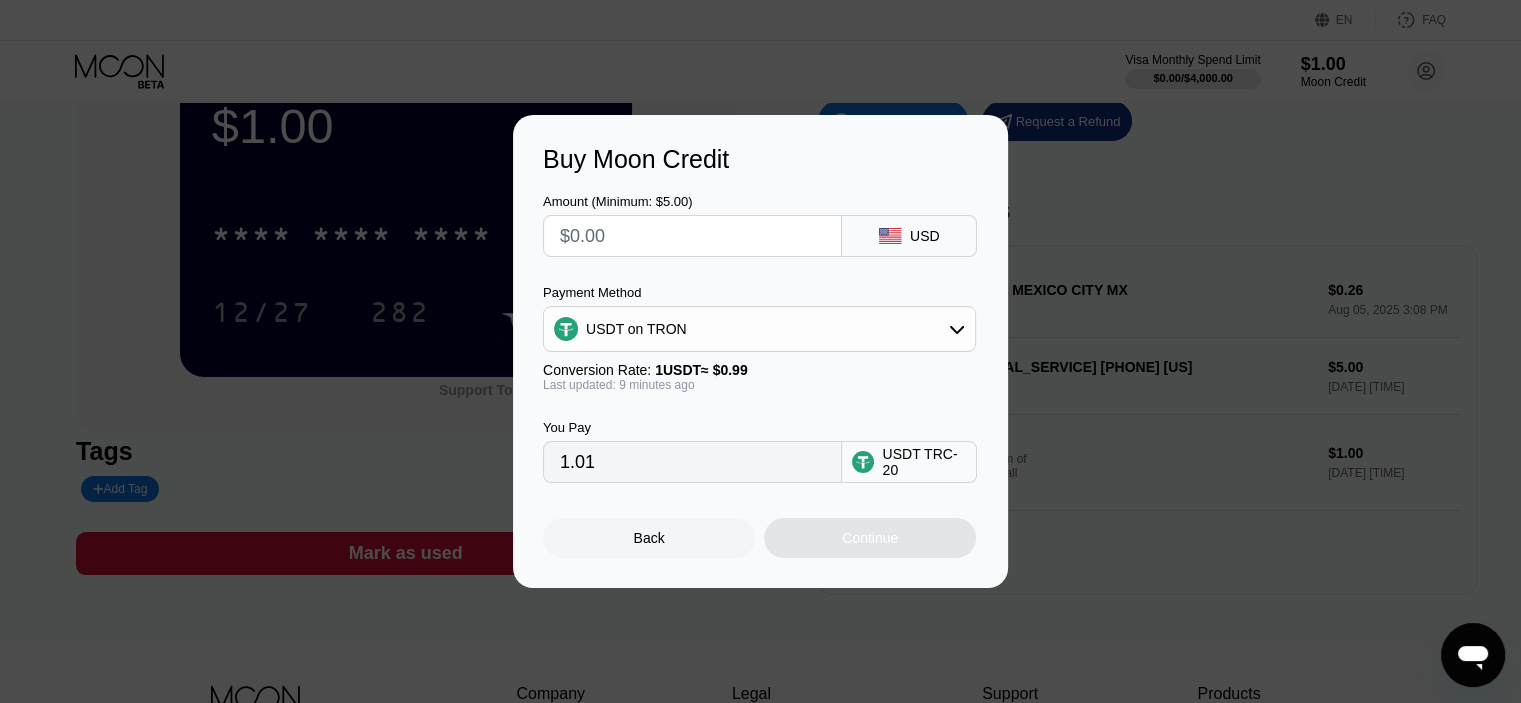 type on "0.00" 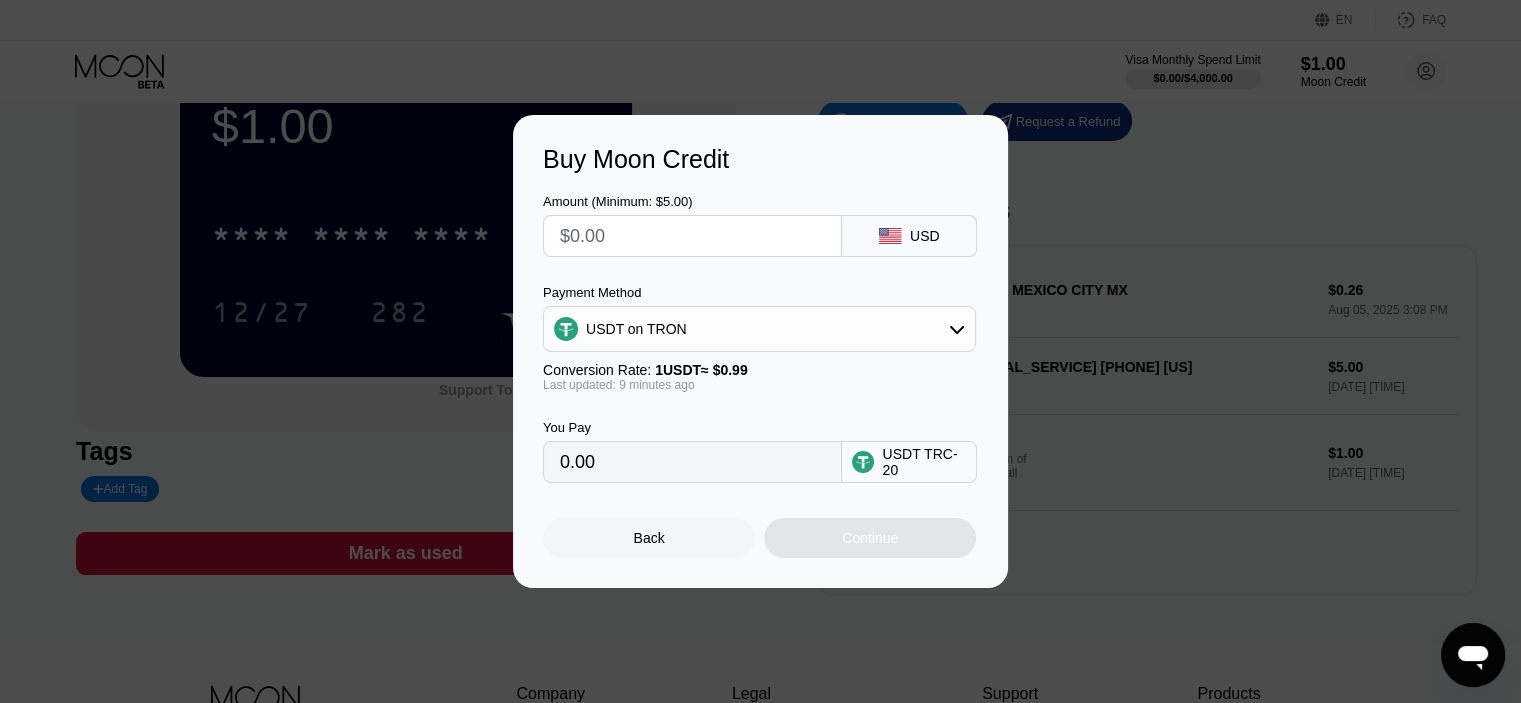type on "$4" 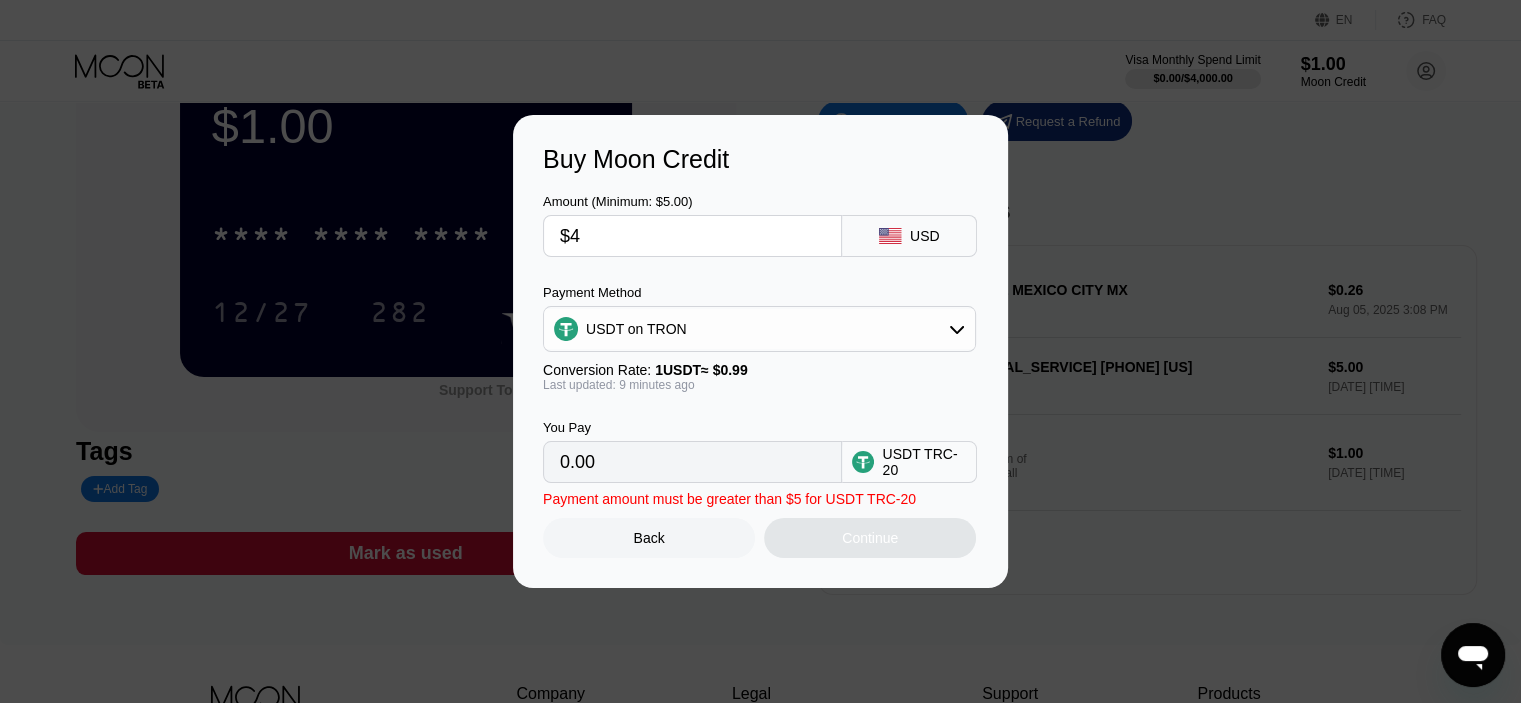 type on "4.04" 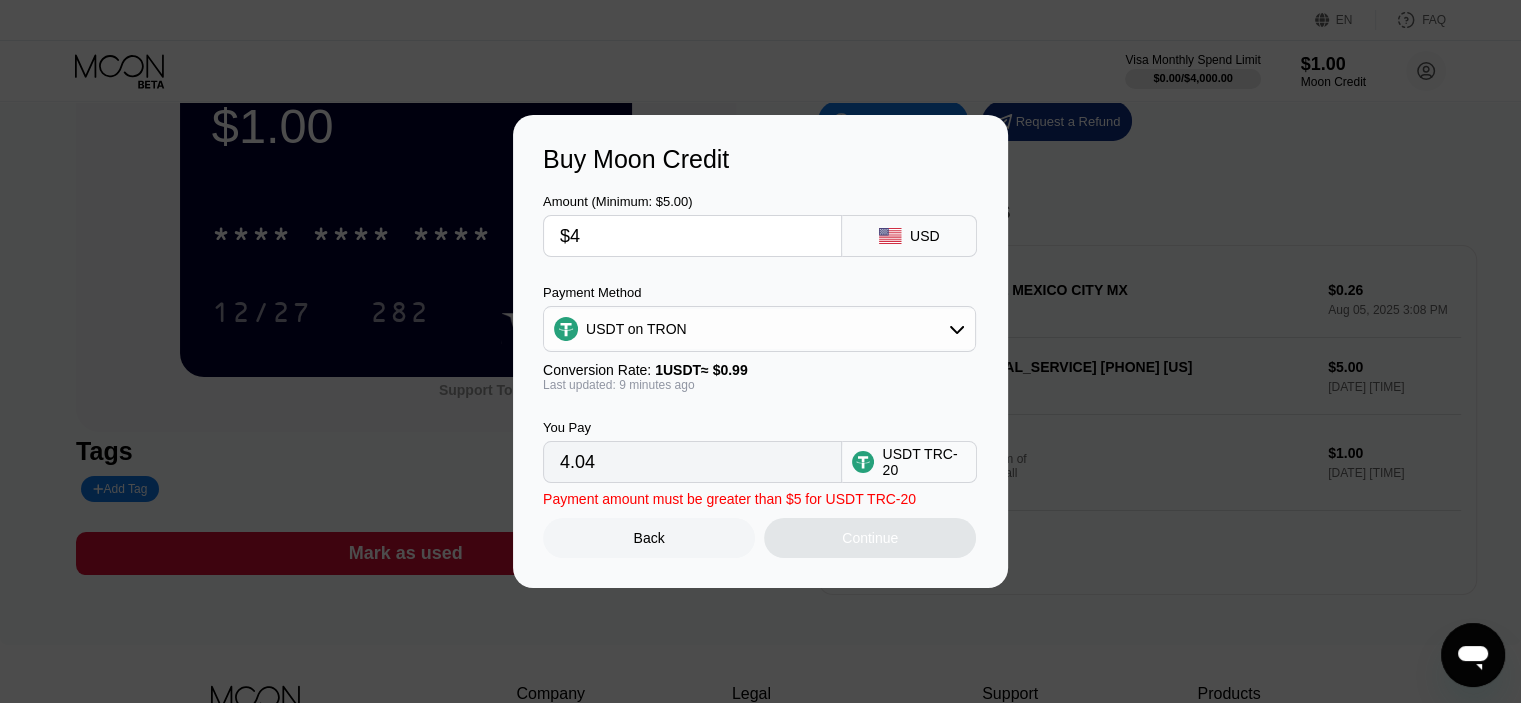 type 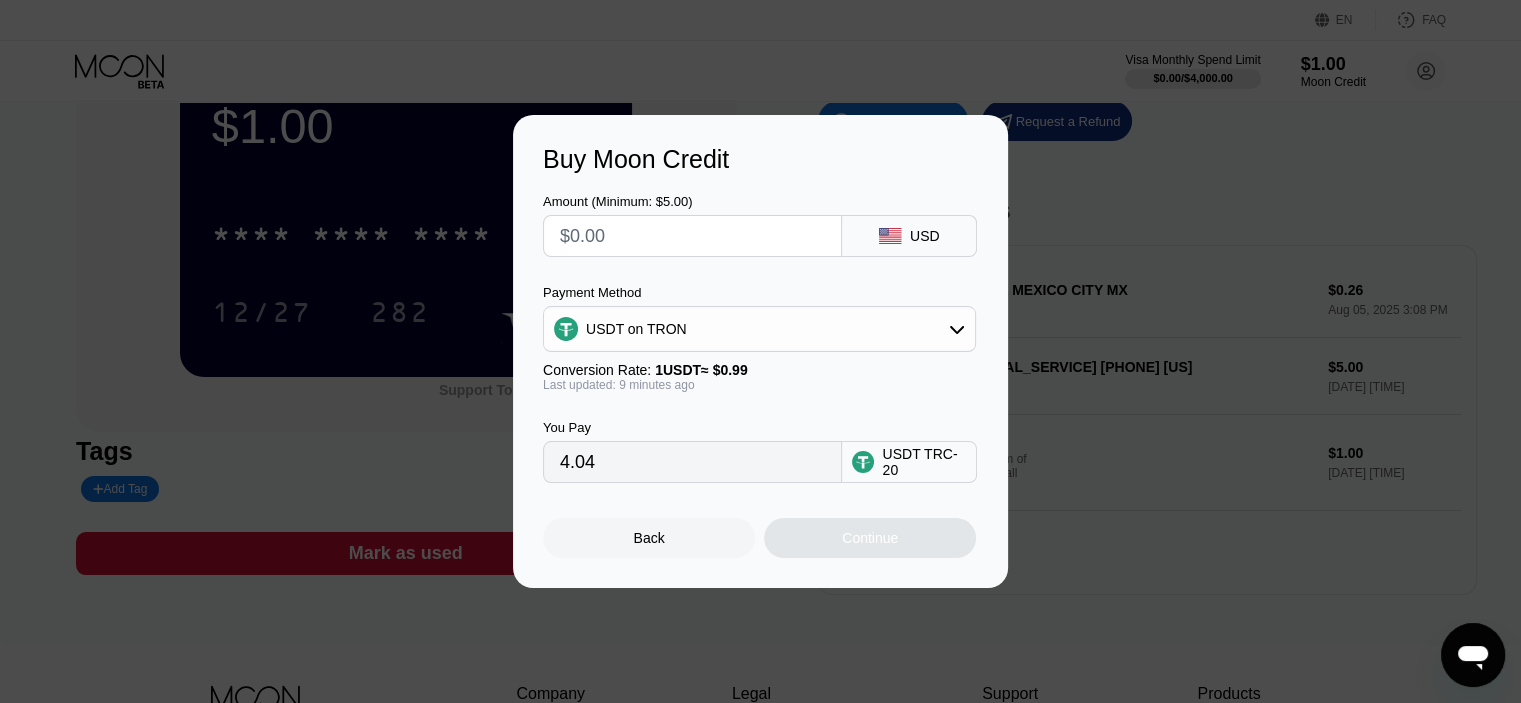 type on "0.00" 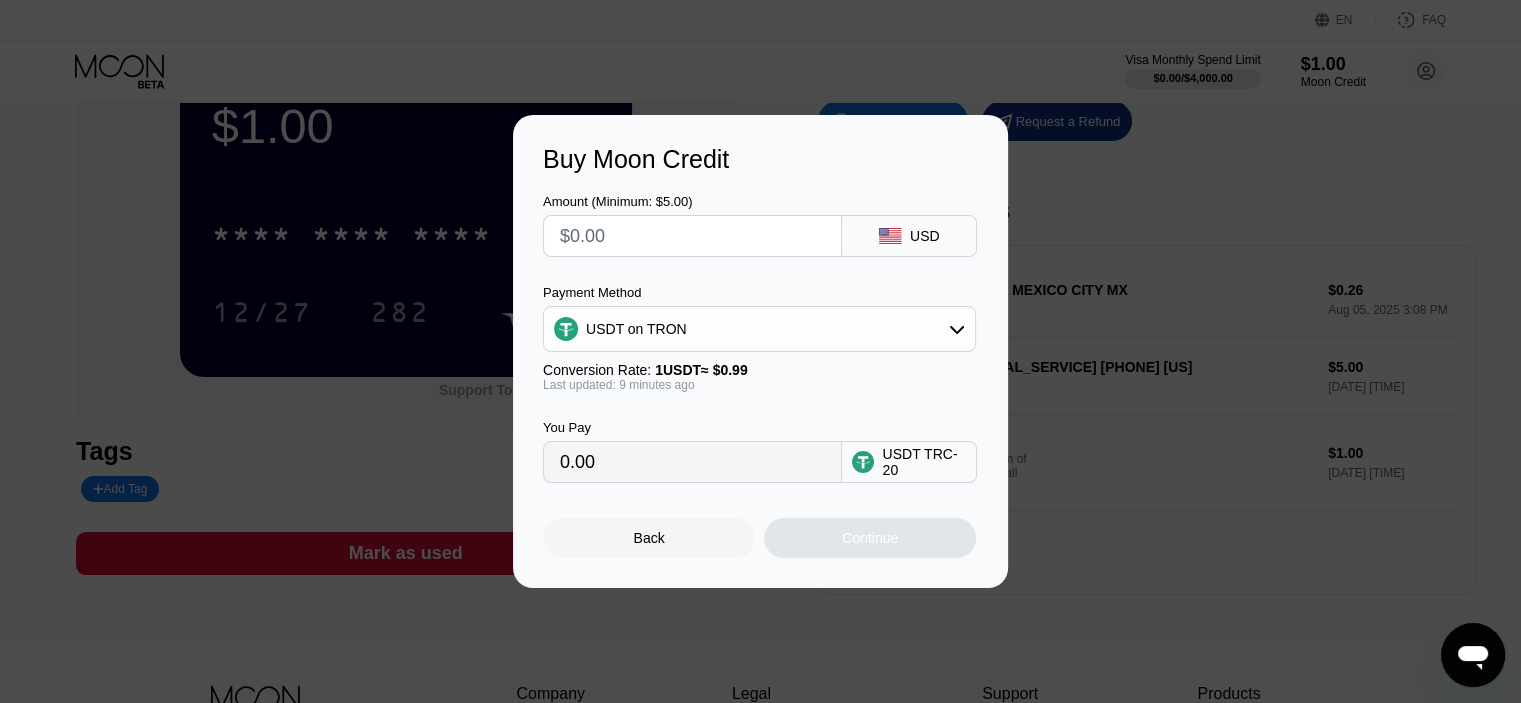 click on "Last updated:   9 minutes ago" at bounding box center [759, 385] 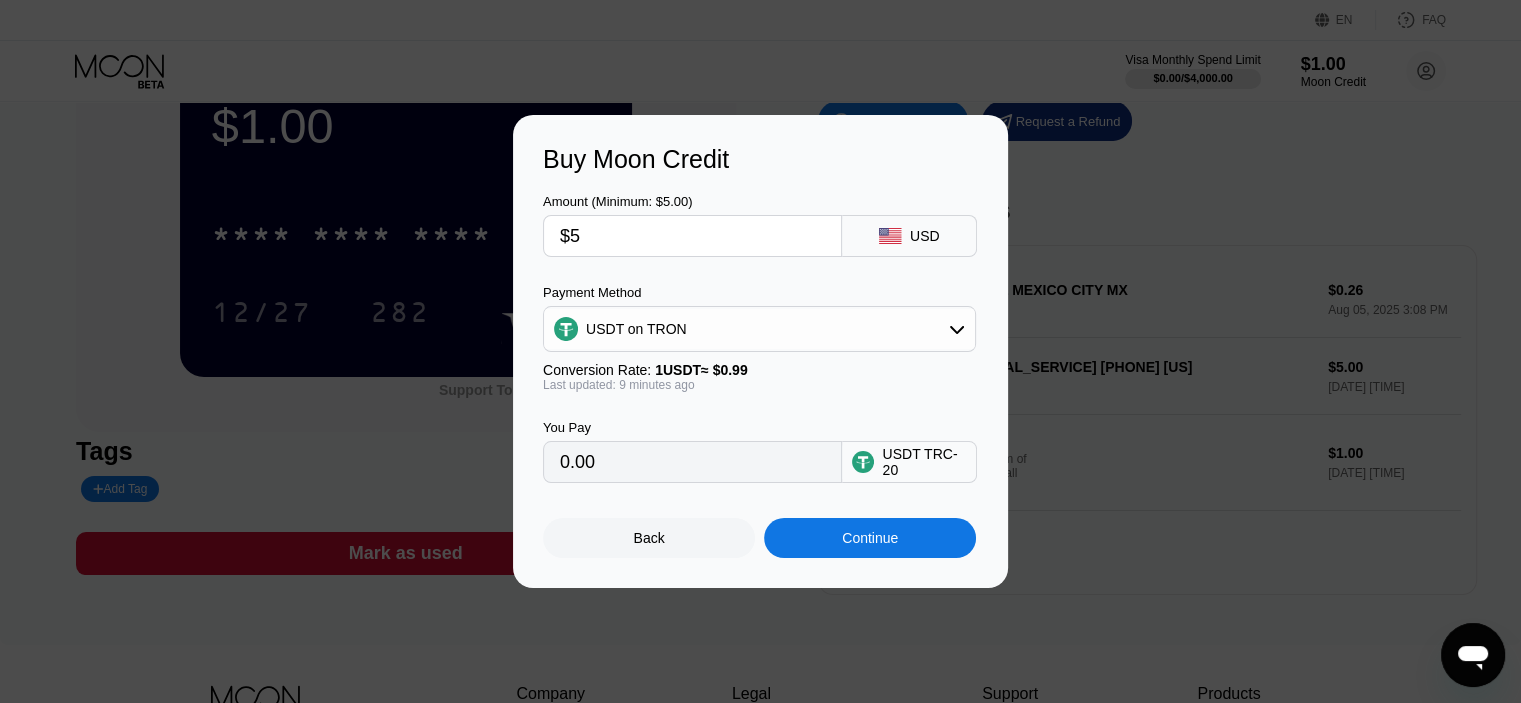 type on "5.05" 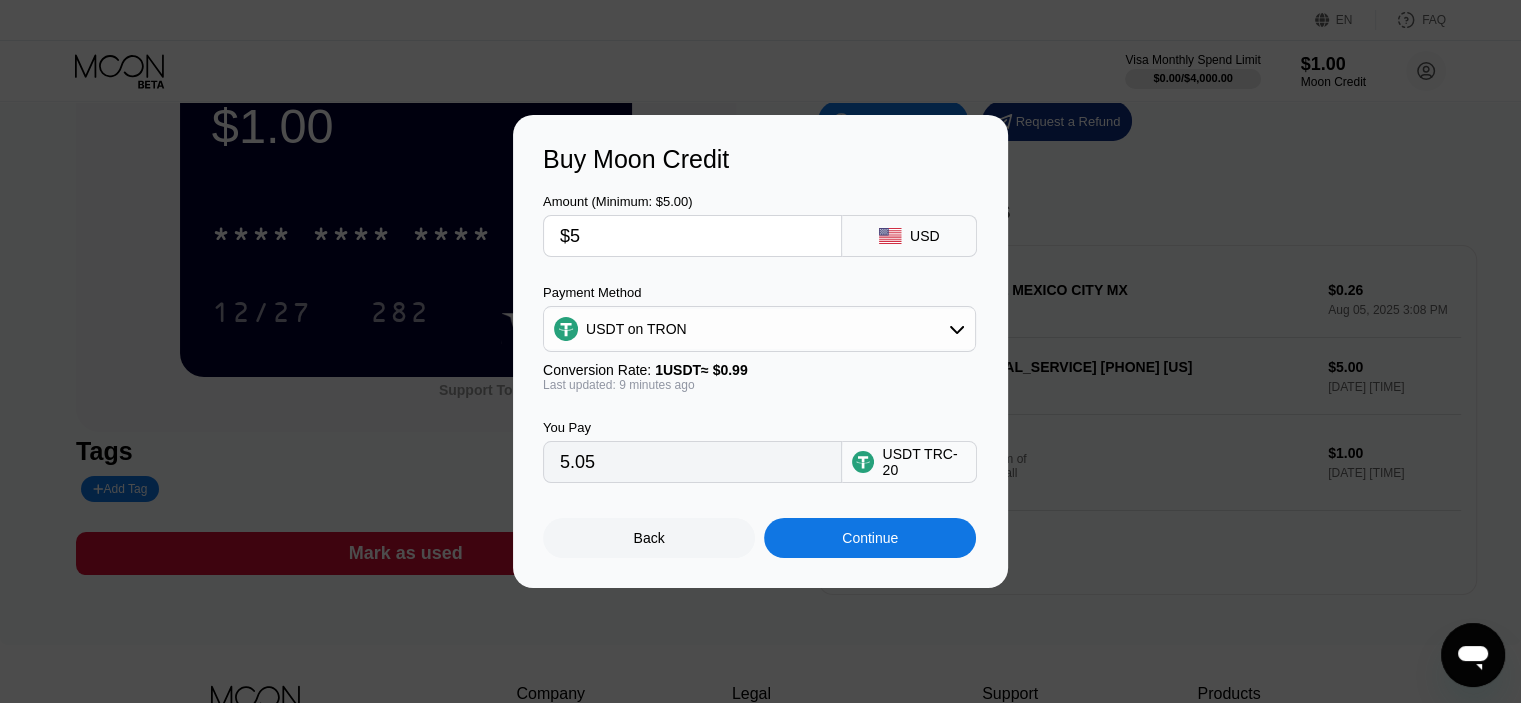 type on "$55" 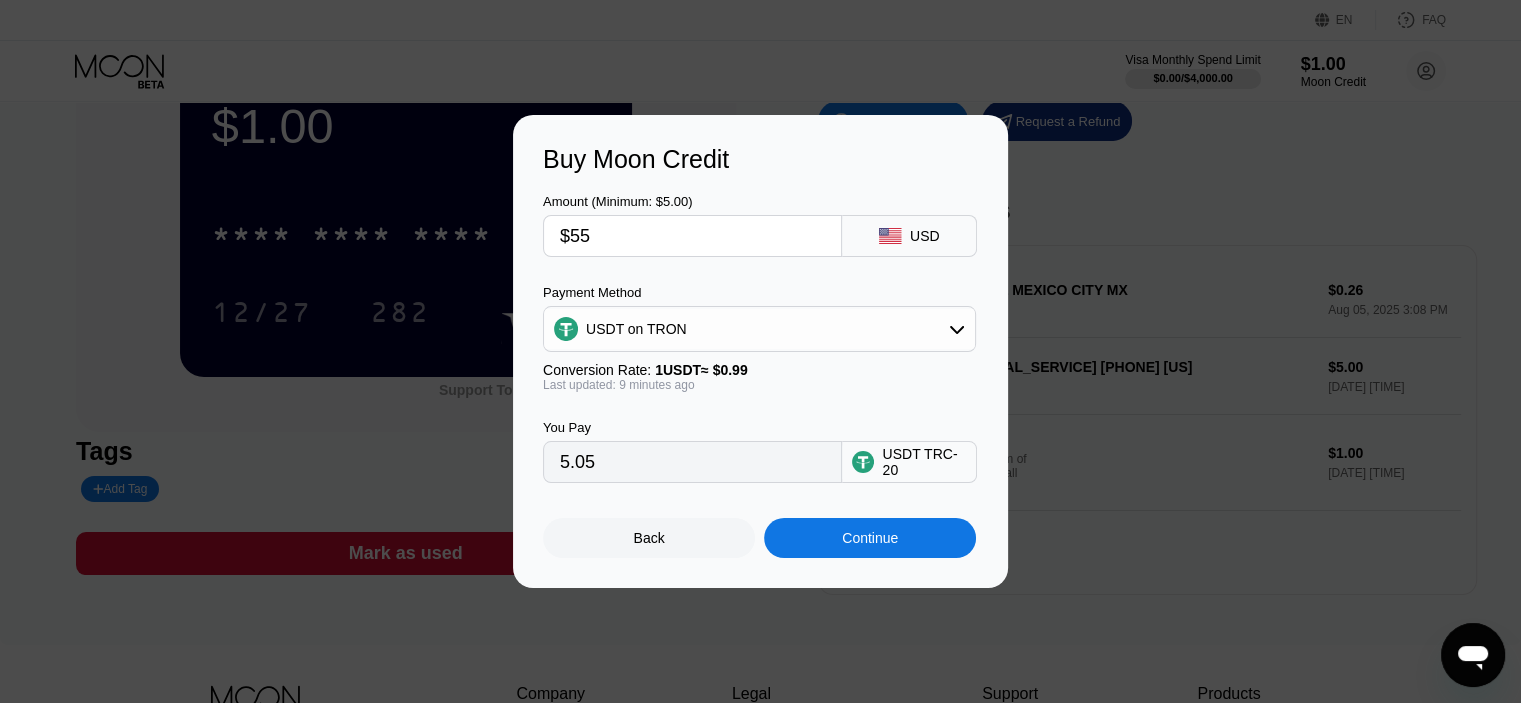 type on "55.56" 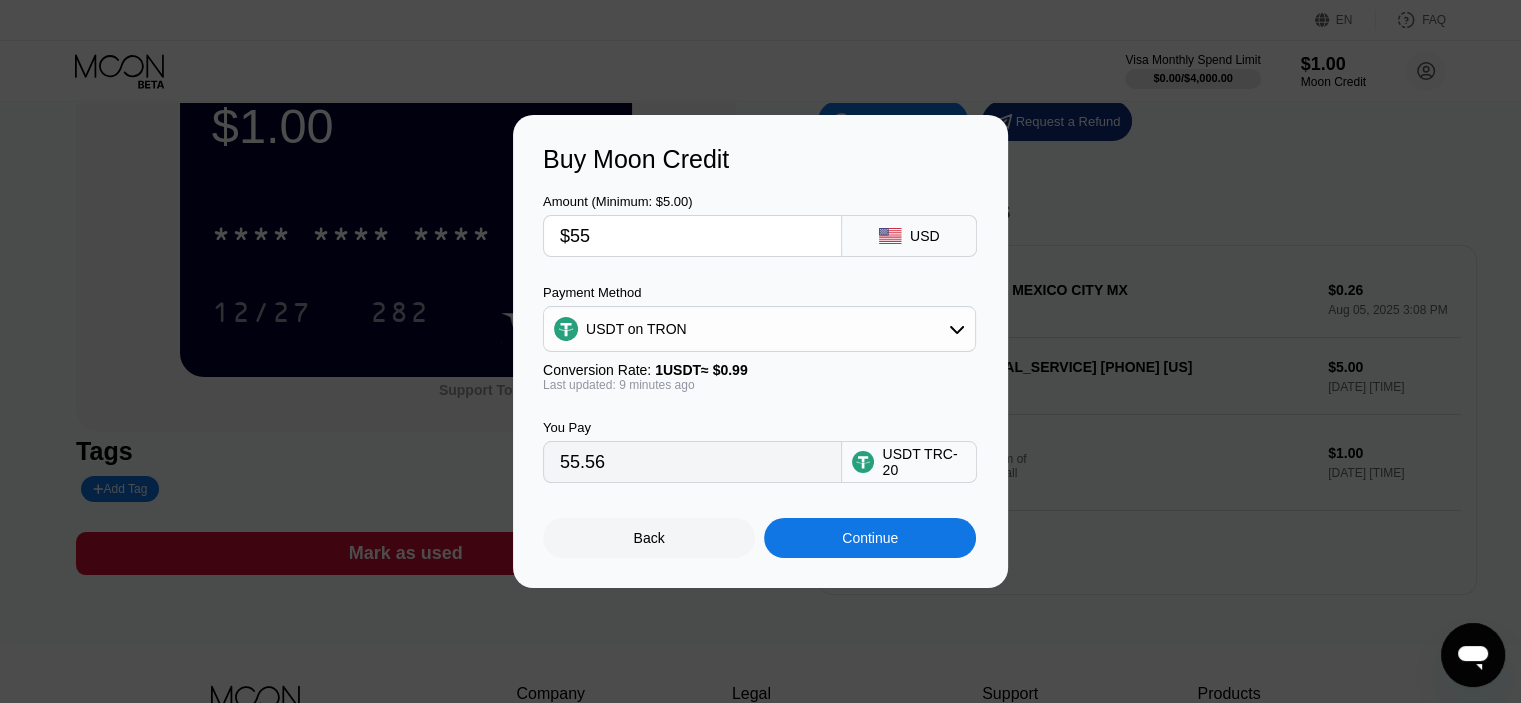 type on "$5" 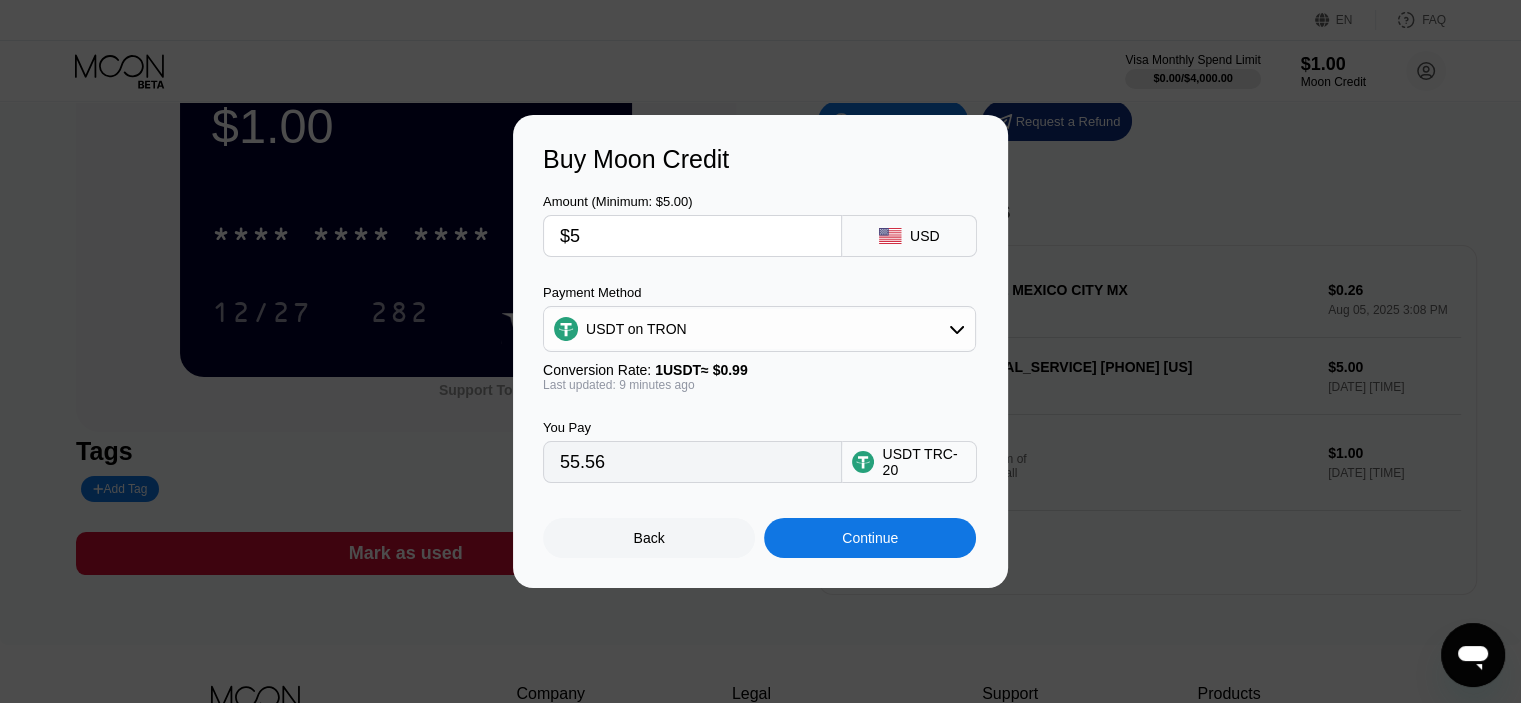 type on "5.05" 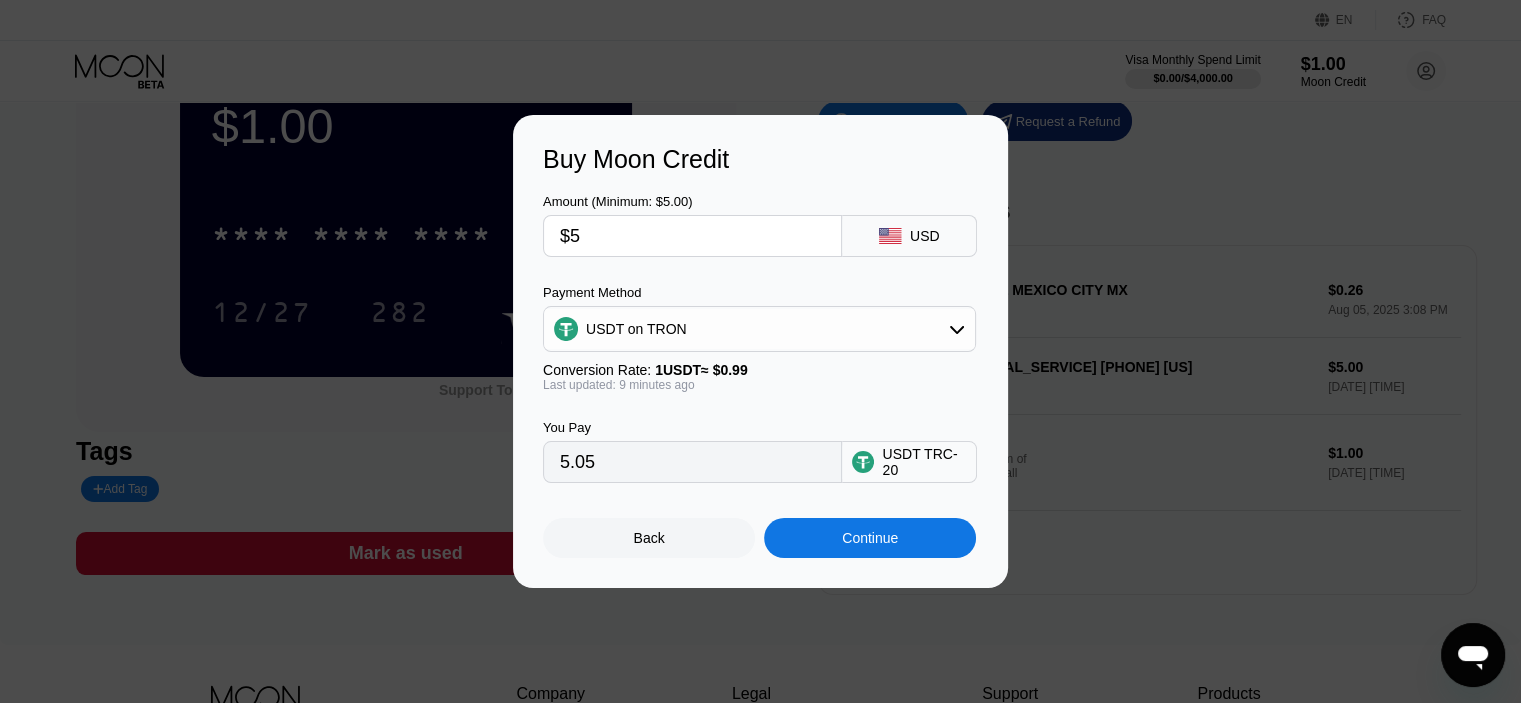 type on "$5" 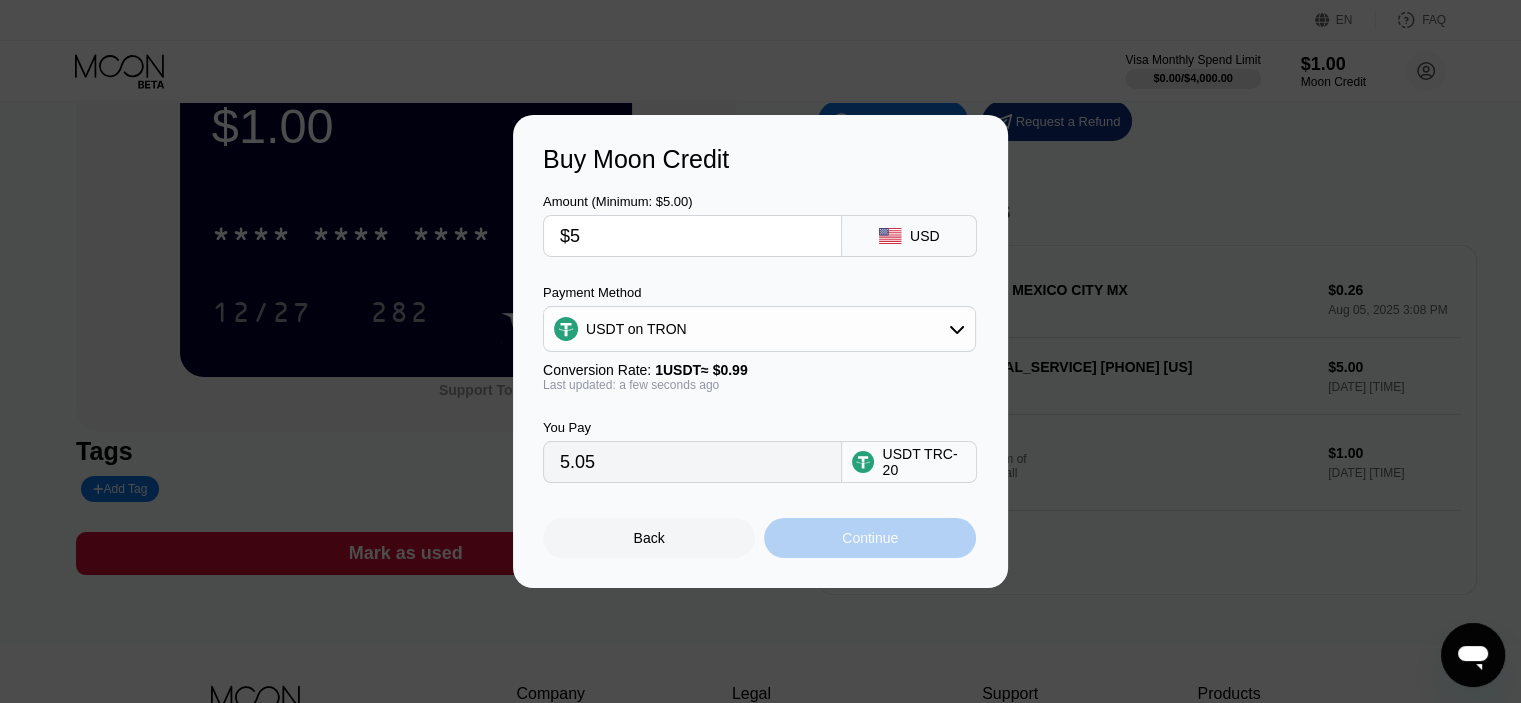 click on "Continue" at bounding box center (870, 538) 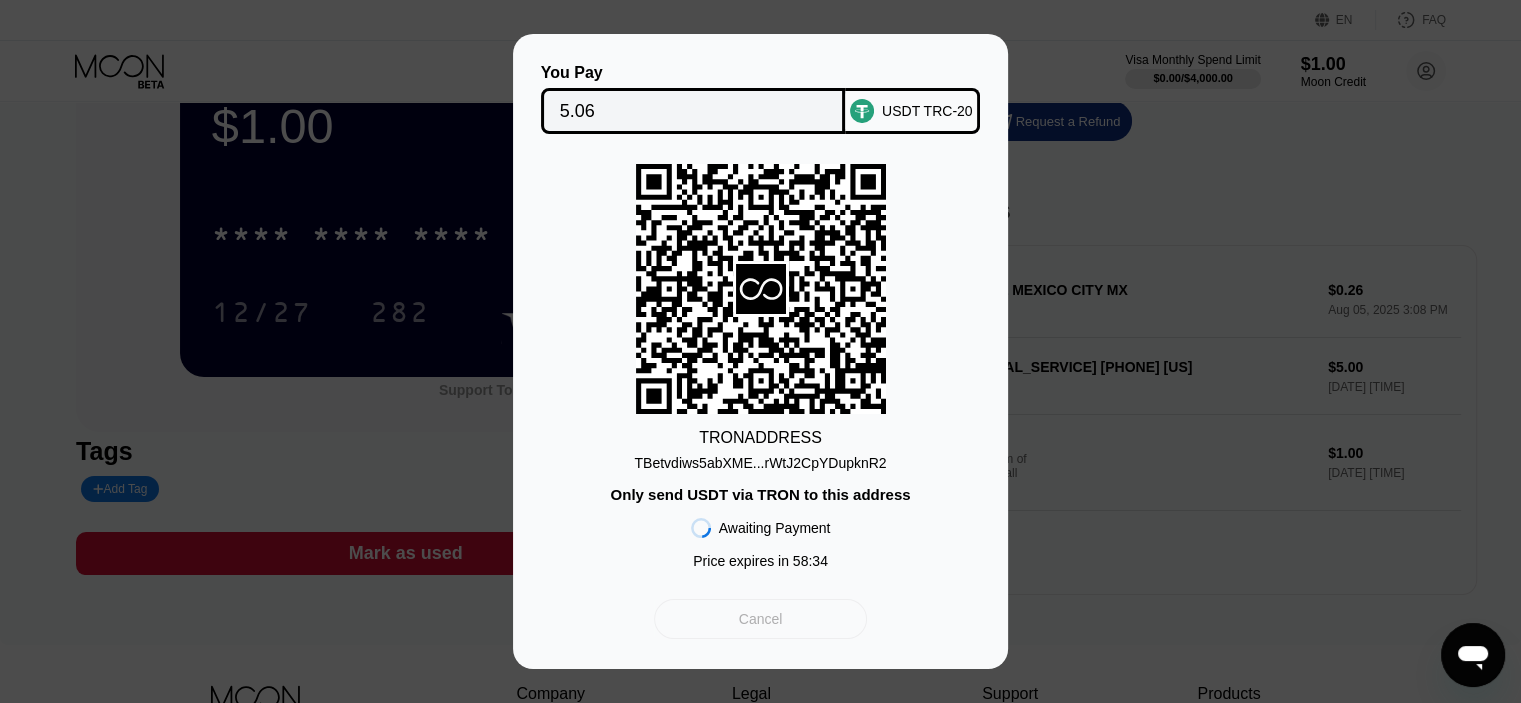 click on "Cancel" at bounding box center [761, 619] 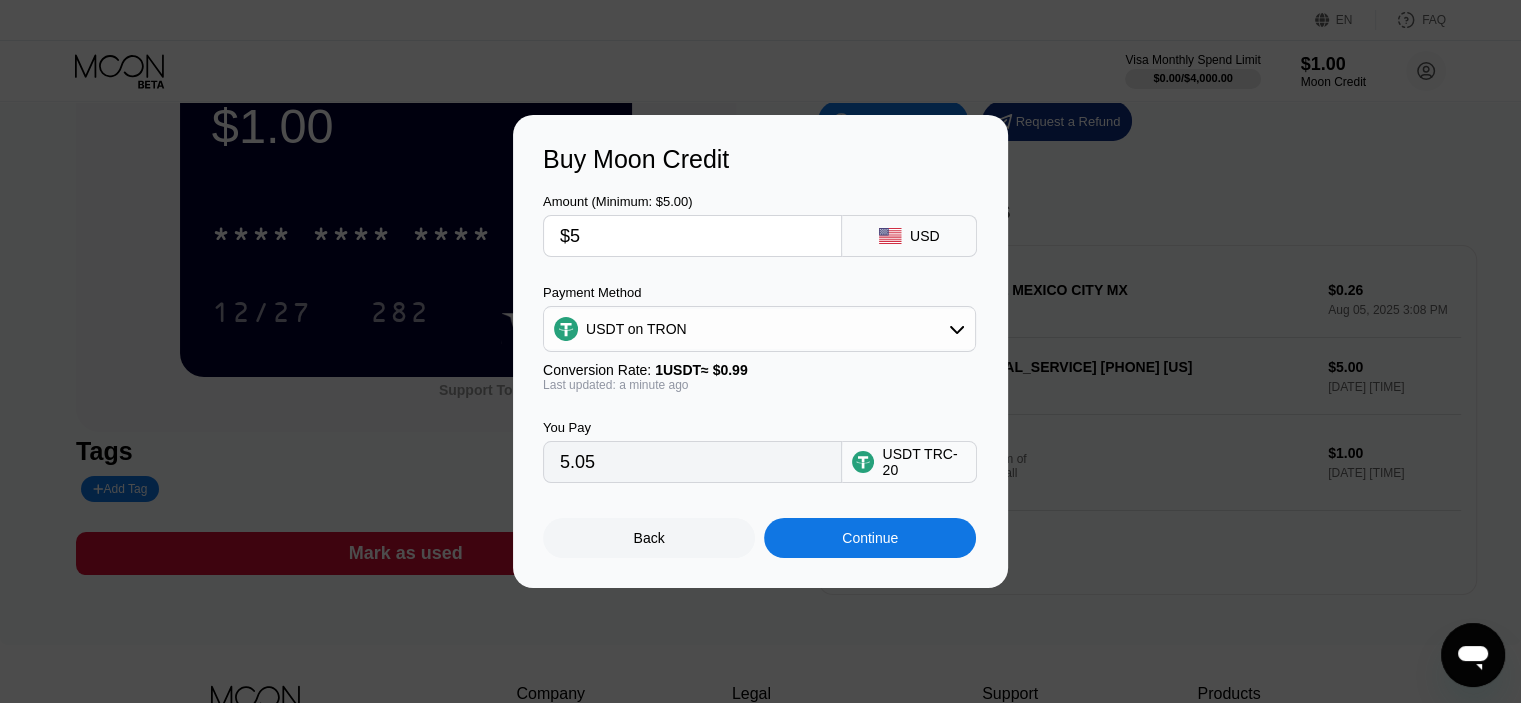 click on "Back" at bounding box center [649, 538] 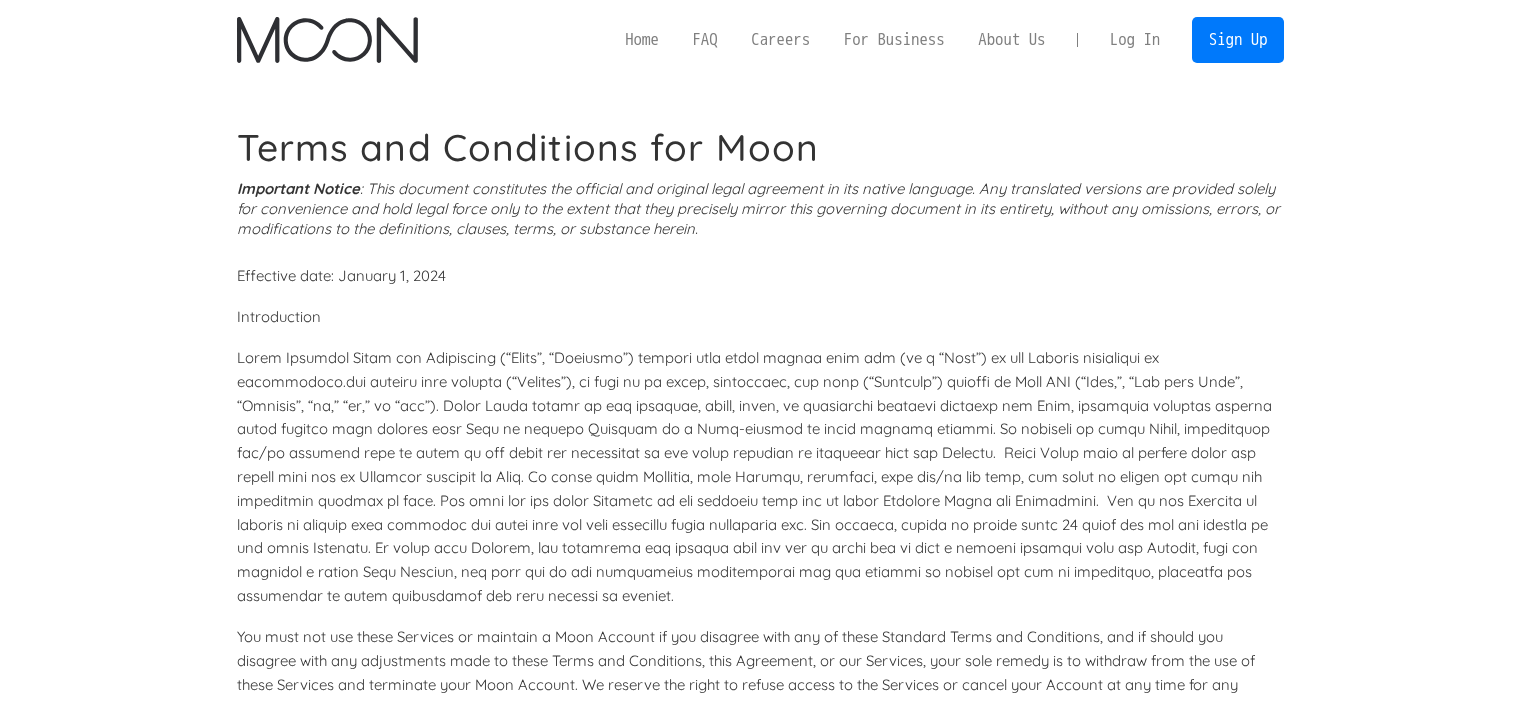 scroll, scrollTop: 0, scrollLeft: 0, axis: both 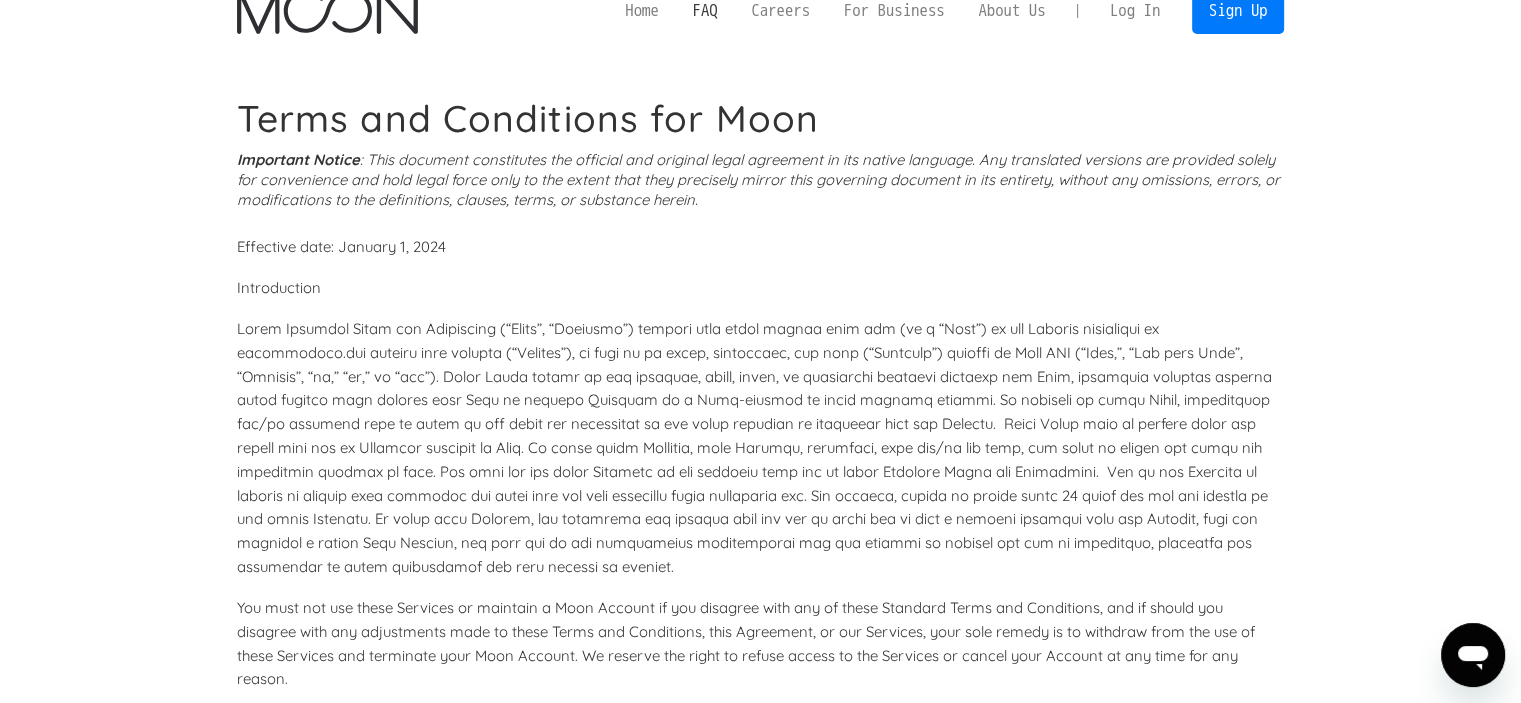 click on "FAQ" at bounding box center [705, 10] 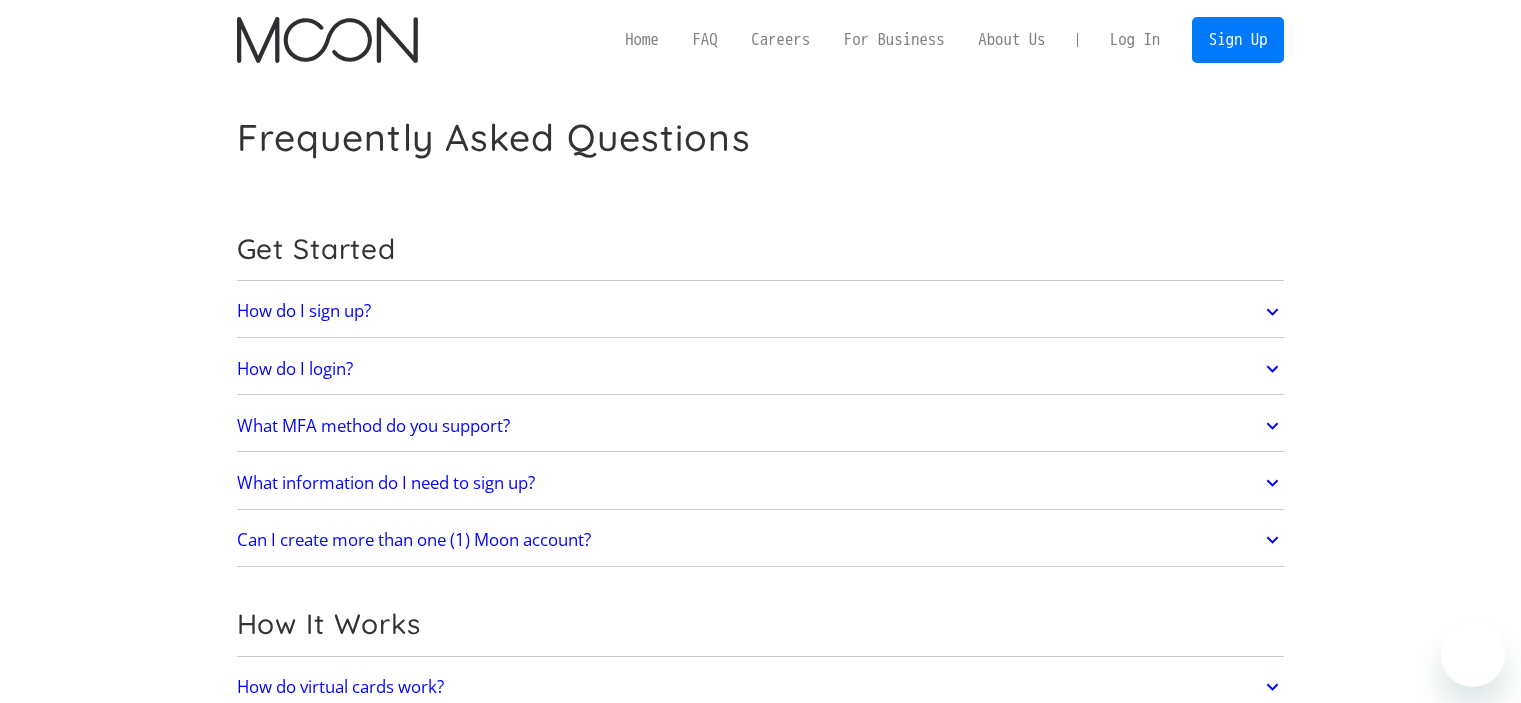 scroll, scrollTop: 0, scrollLeft: 0, axis: both 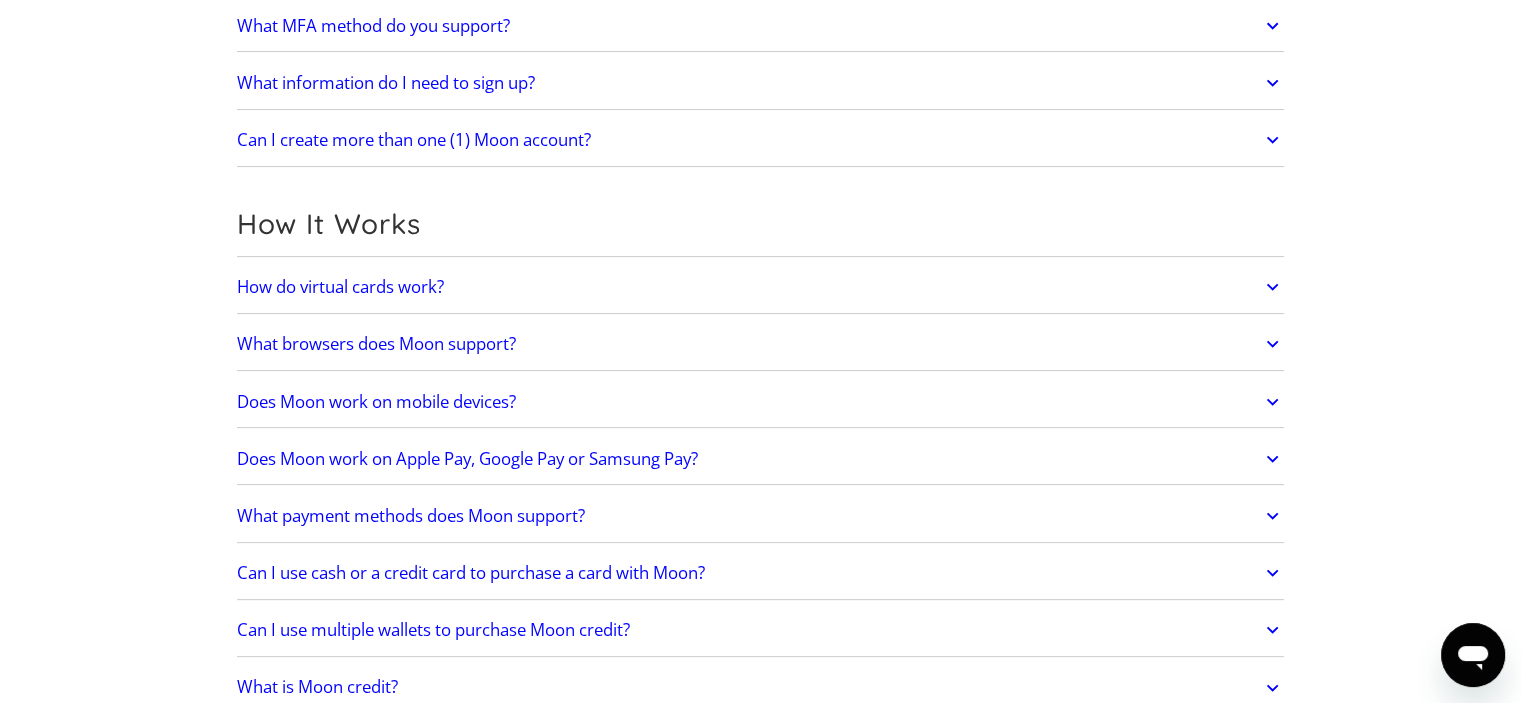 click 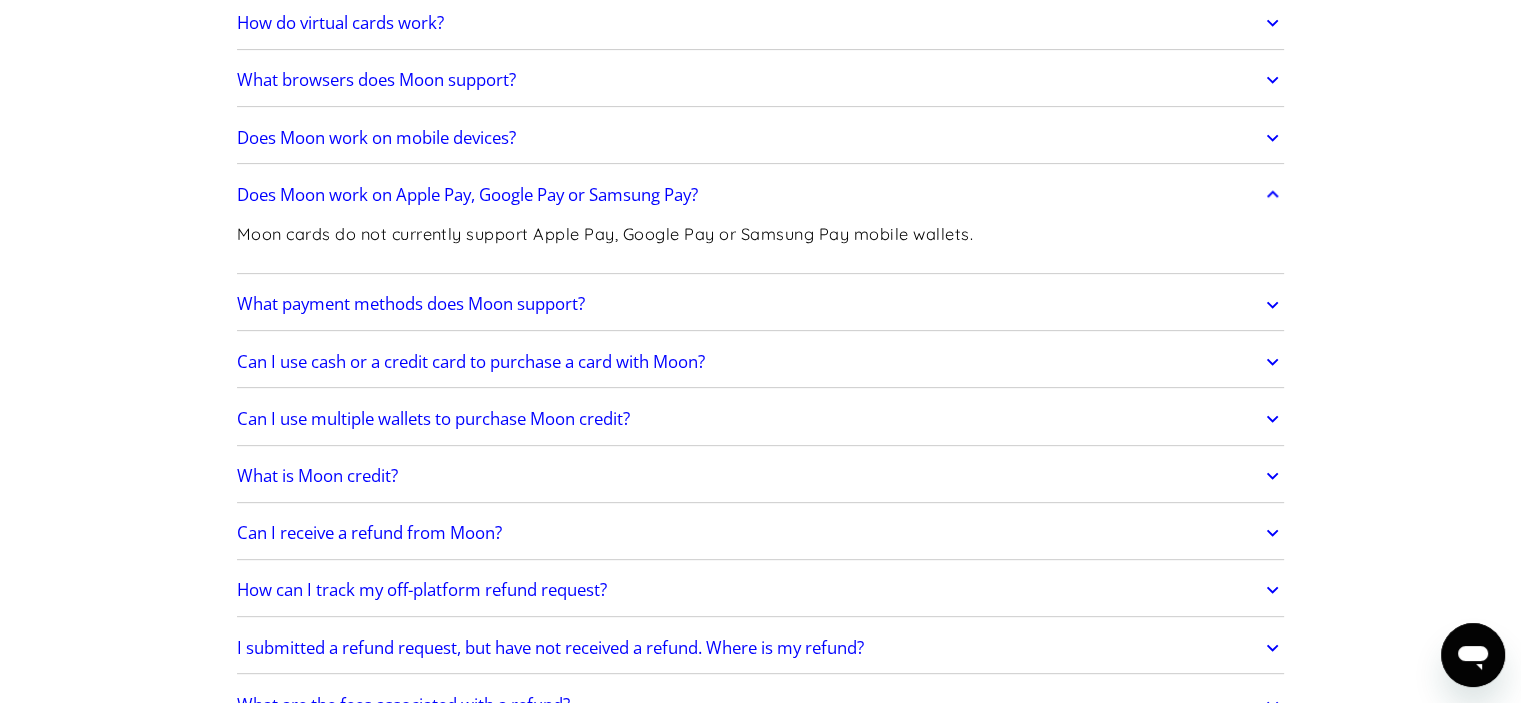 scroll, scrollTop: 700, scrollLeft: 0, axis: vertical 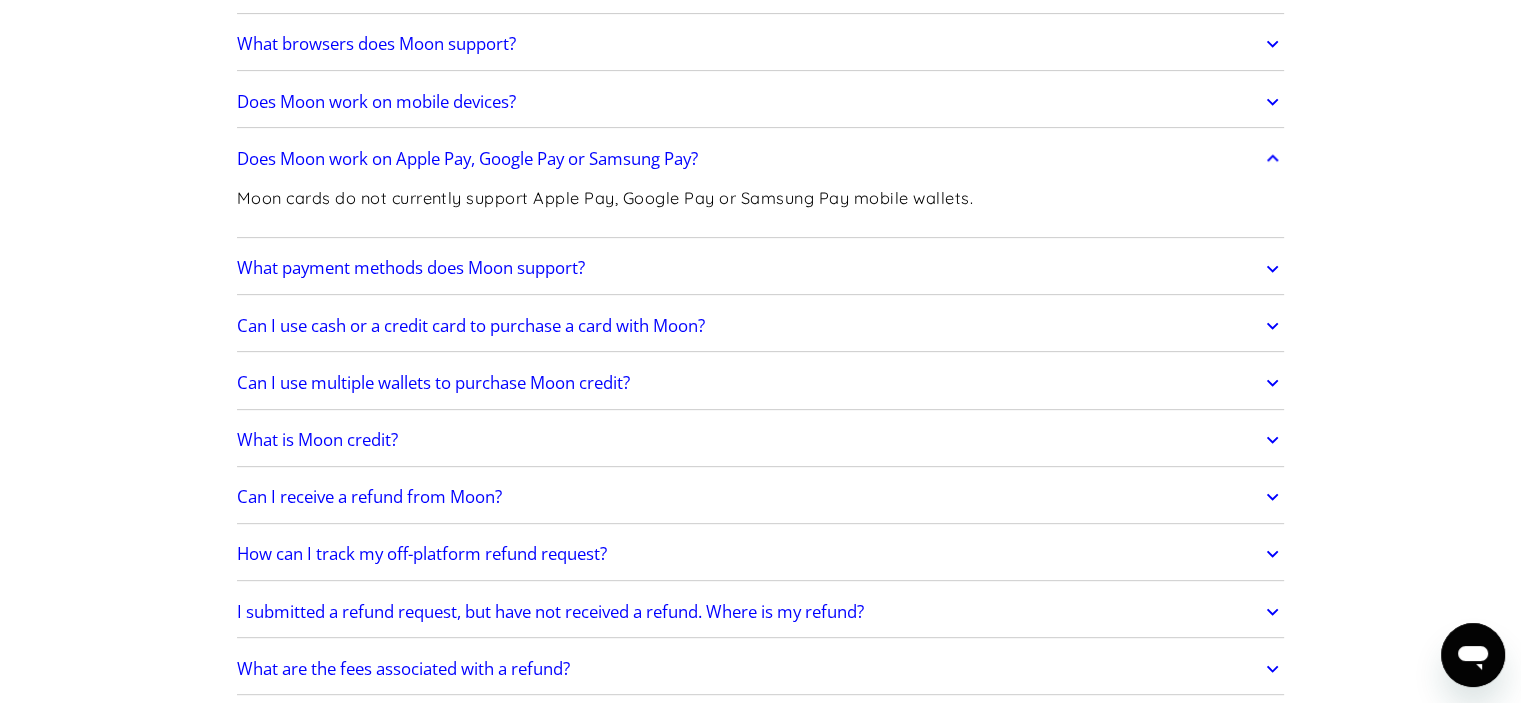 click 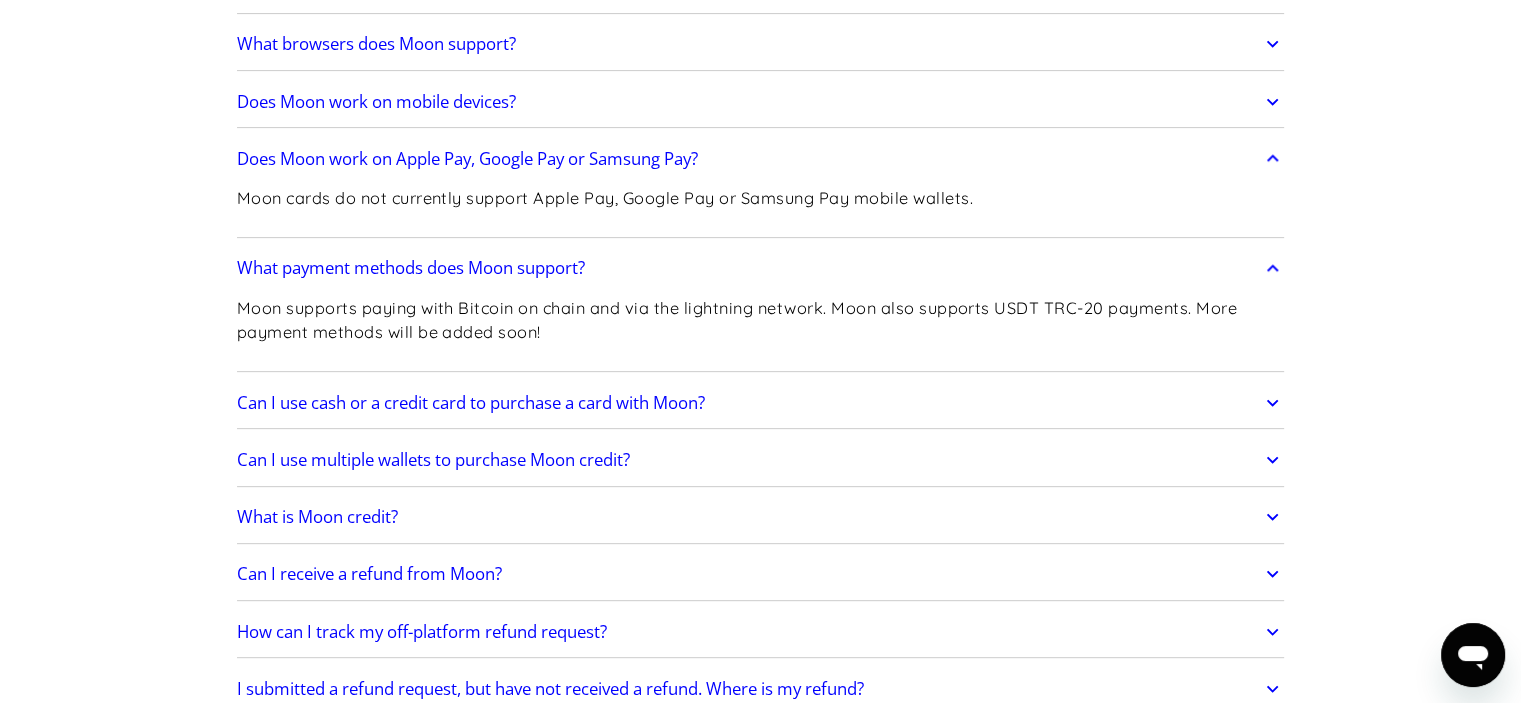 click on "Can I use multiple wallets to purchase Moon credit?" at bounding box center (761, 460) 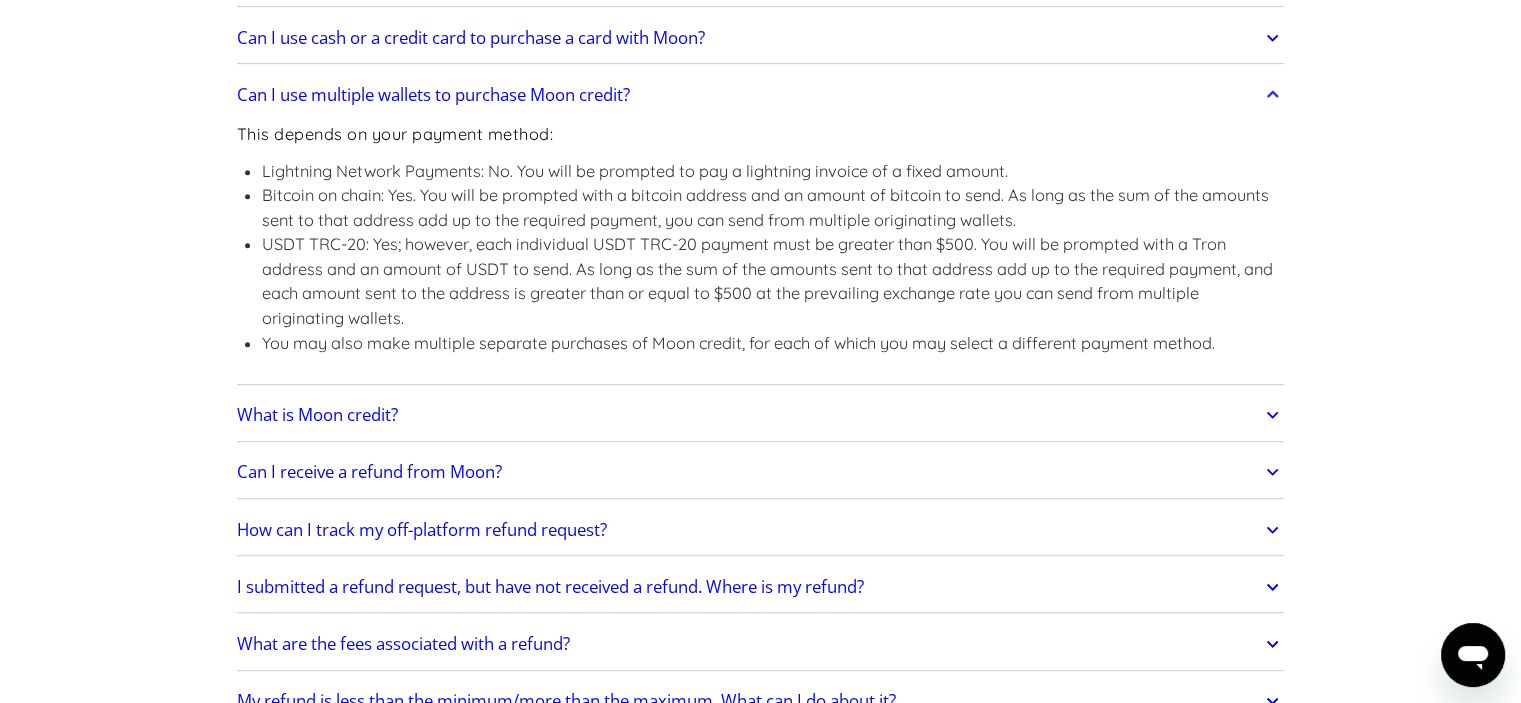 scroll, scrollTop: 1100, scrollLeft: 0, axis: vertical 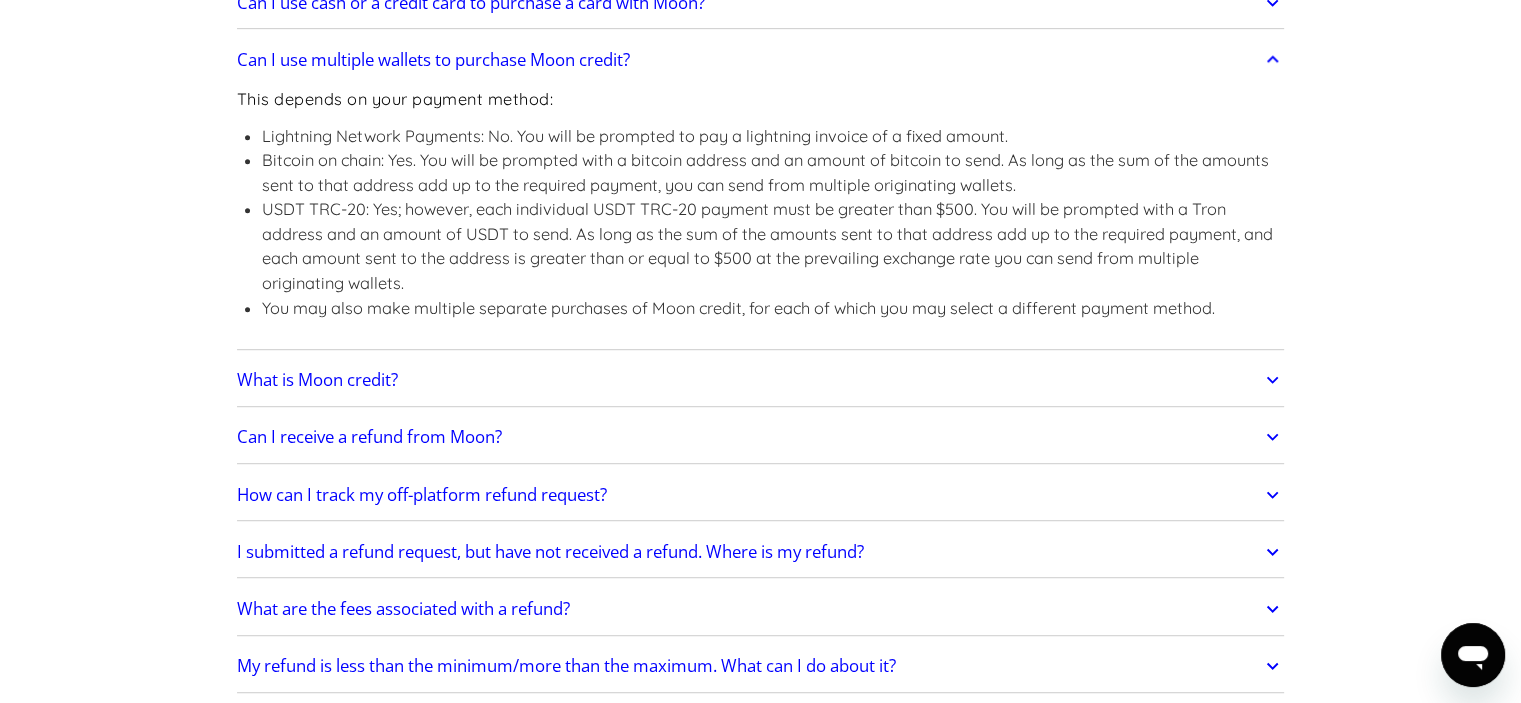 click on "What is Moon credit?" at bounding box center (761, 380) 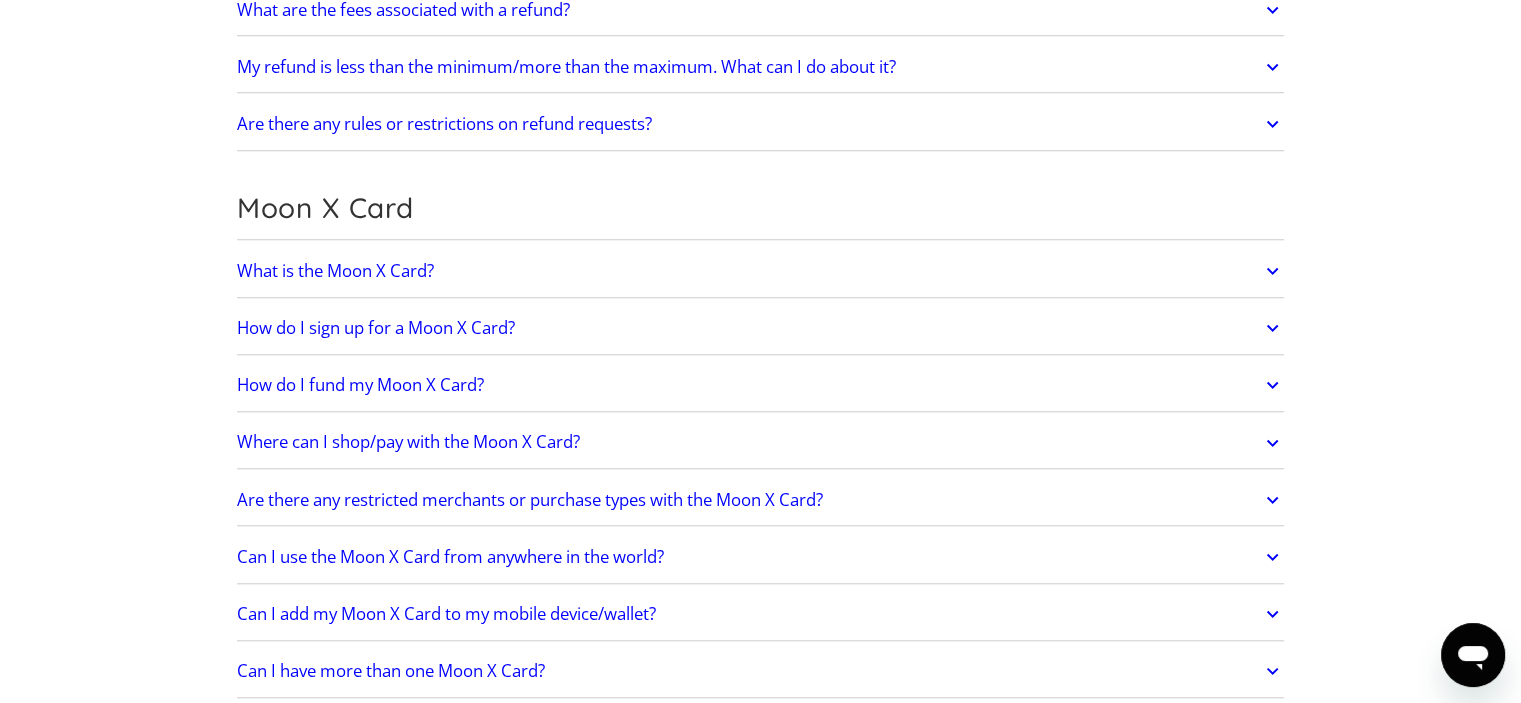 scroll, scrollTop: 1800, scrollLeft: 0, axis: vertical 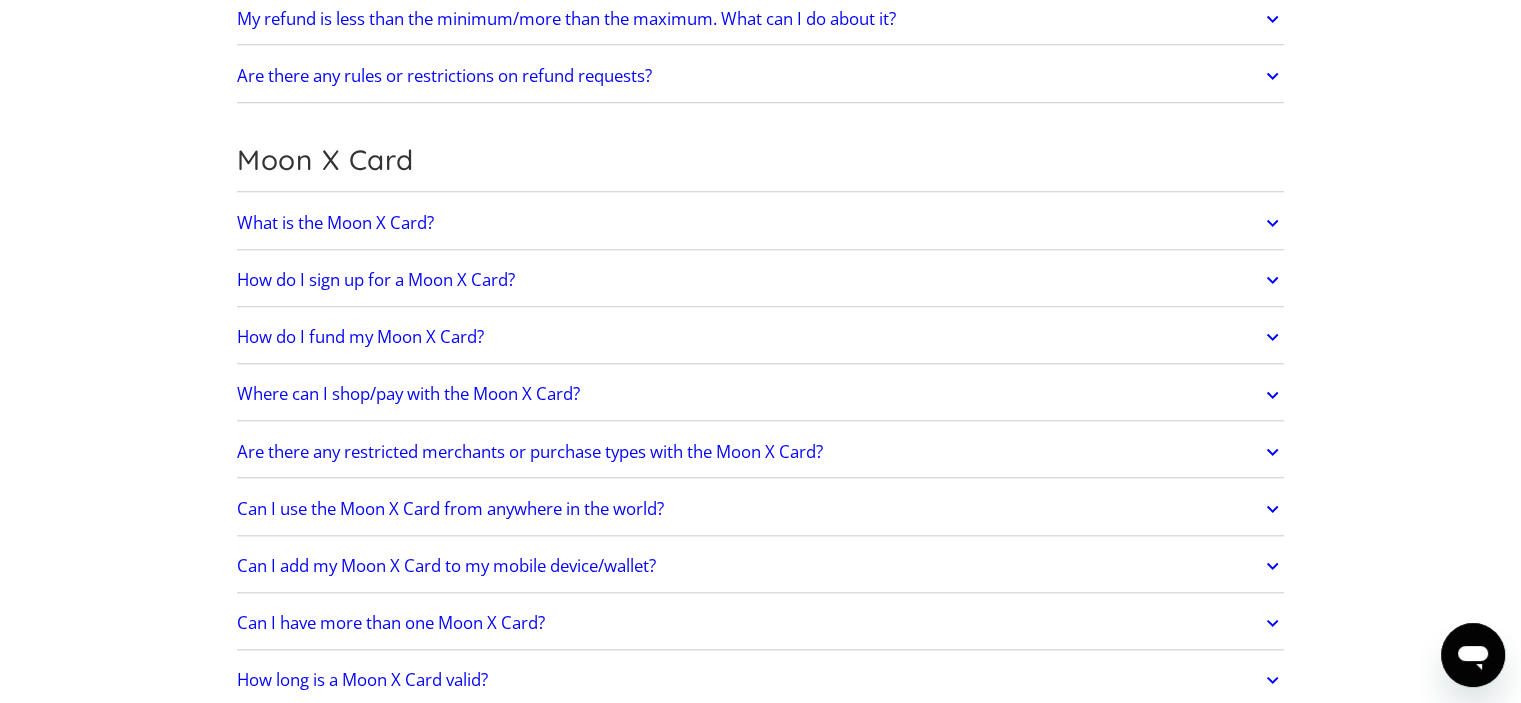 click 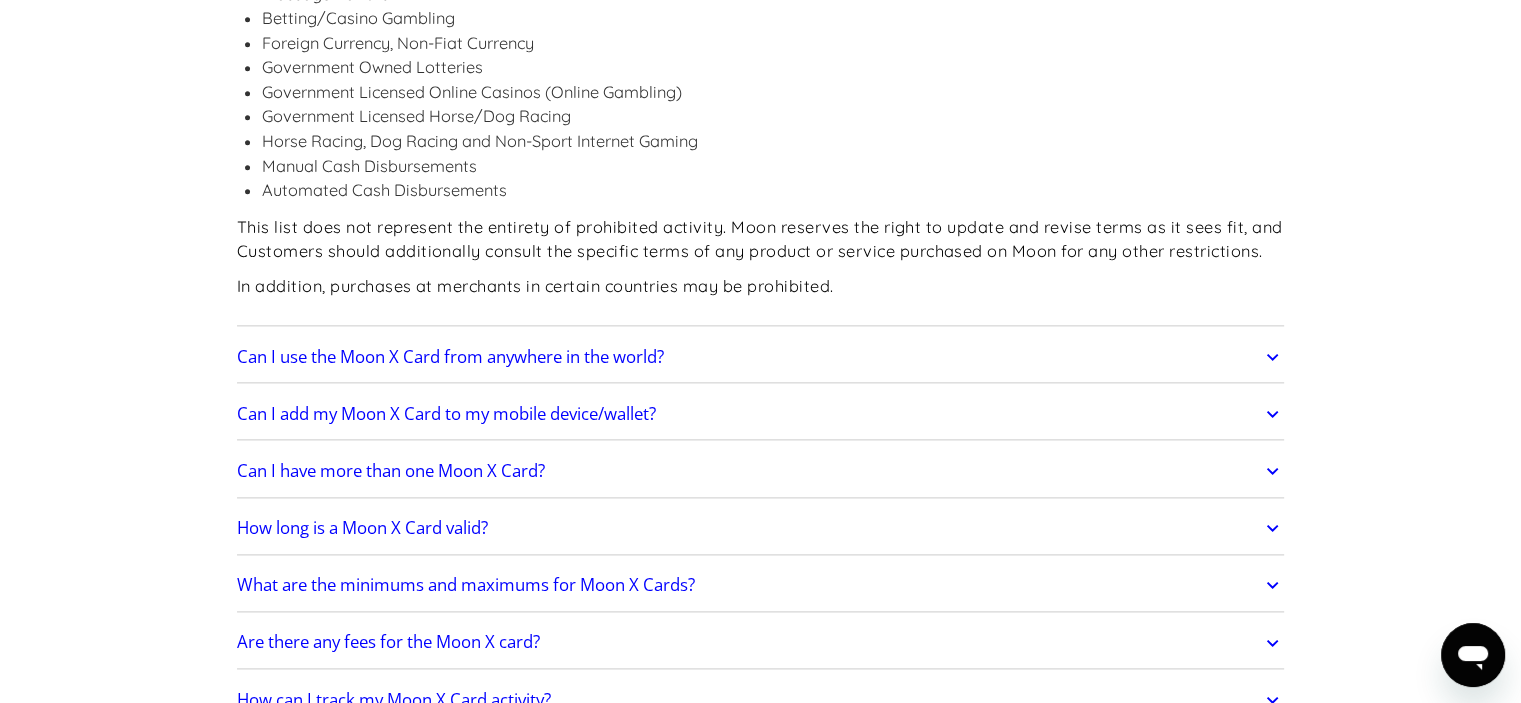 scroll, scrollTop: 2500, scrollLeft: 0, axis: vertical 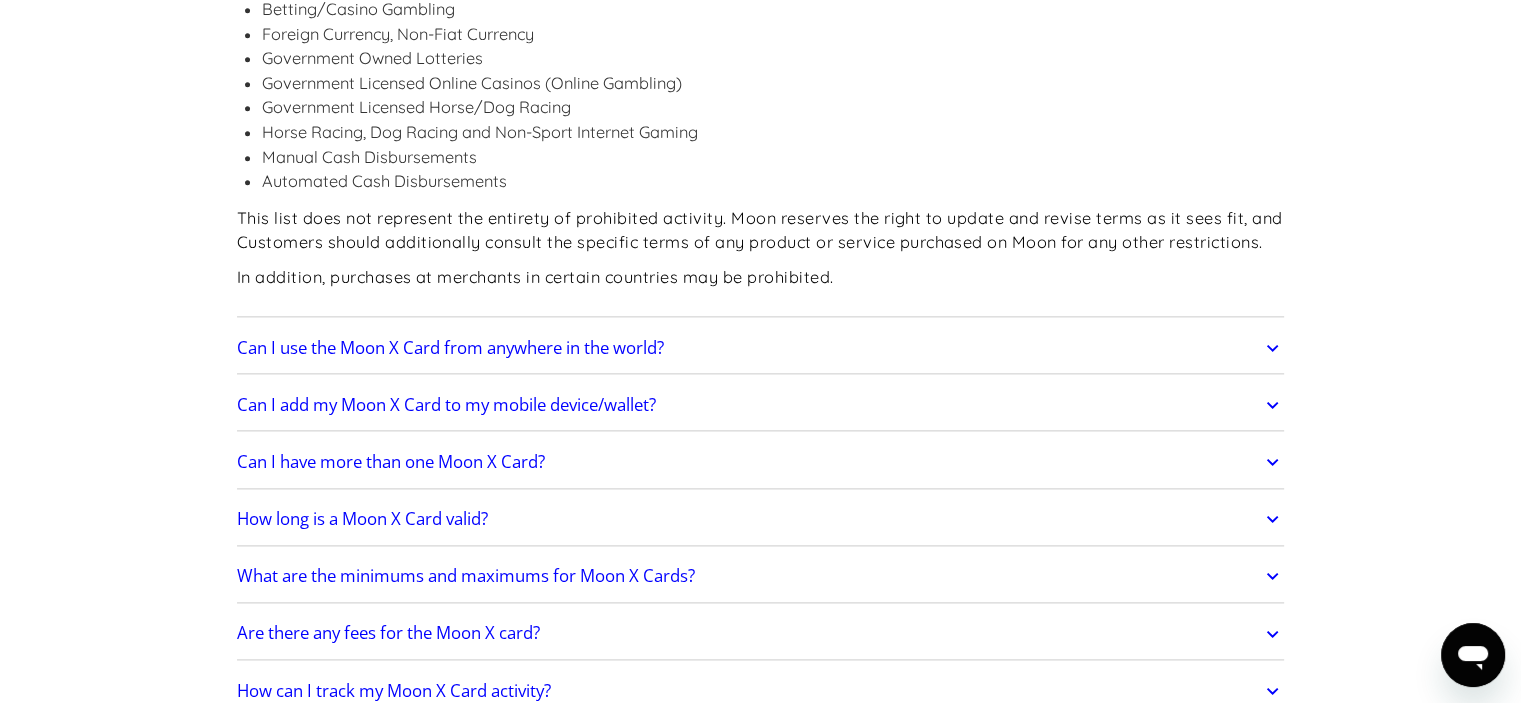 click 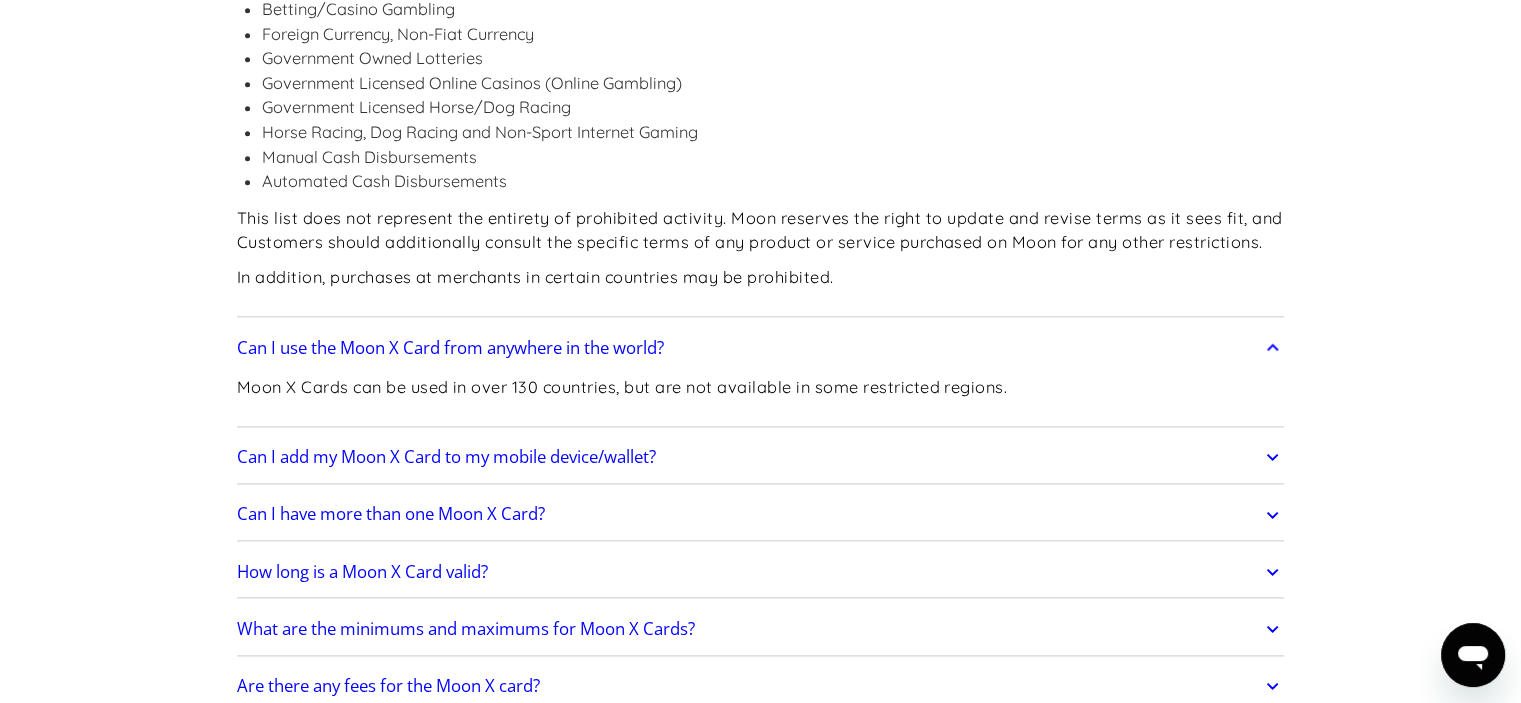 click 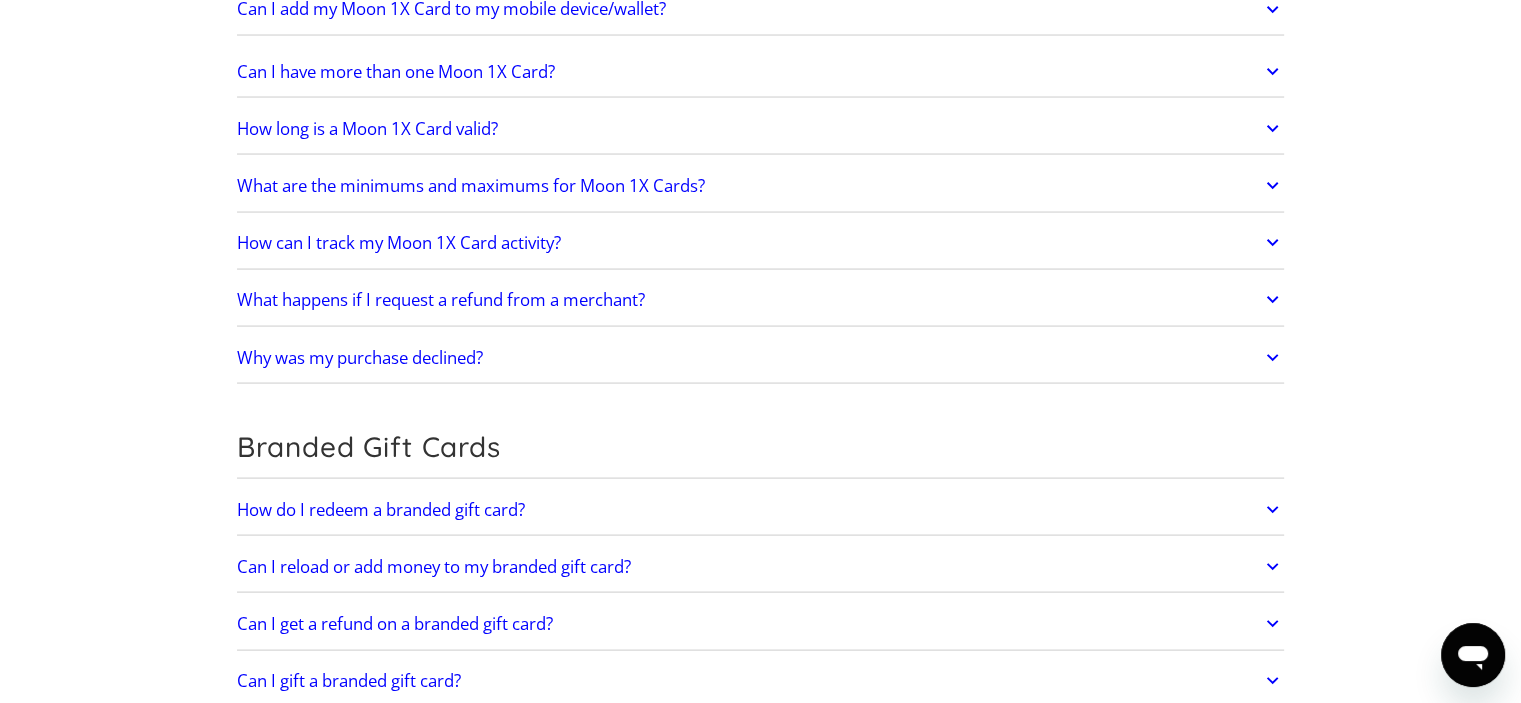 scroll, scrollTop: 4000, scrollLeft: 0, axis: vertical 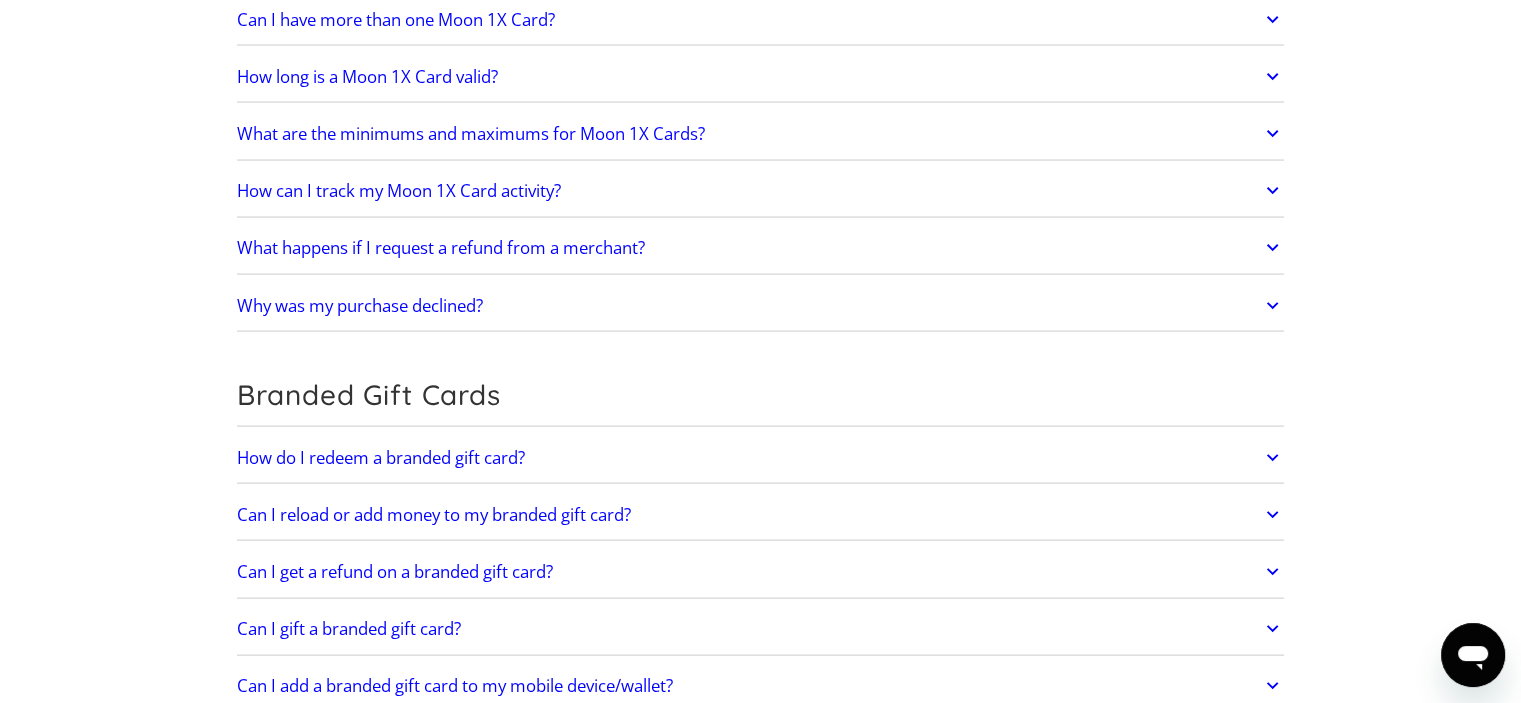 click 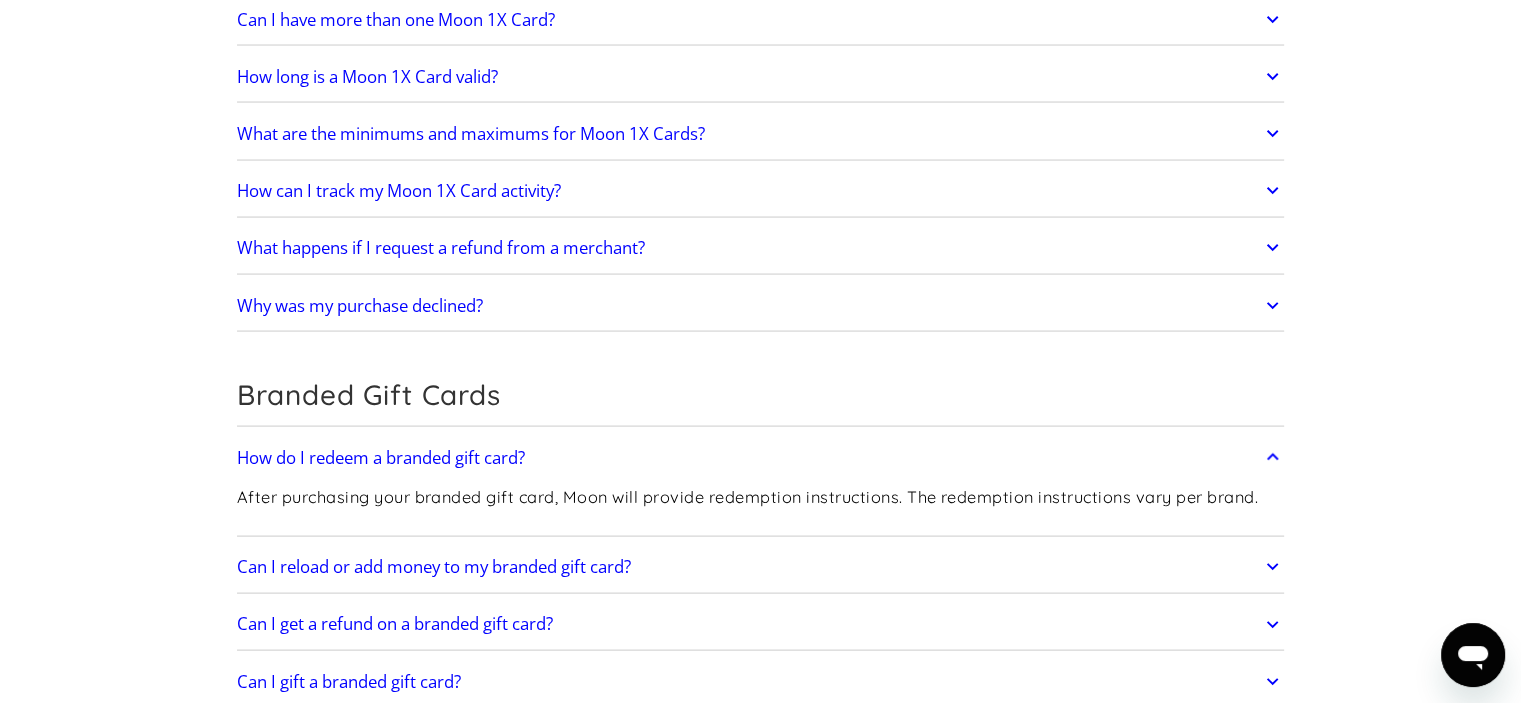 click 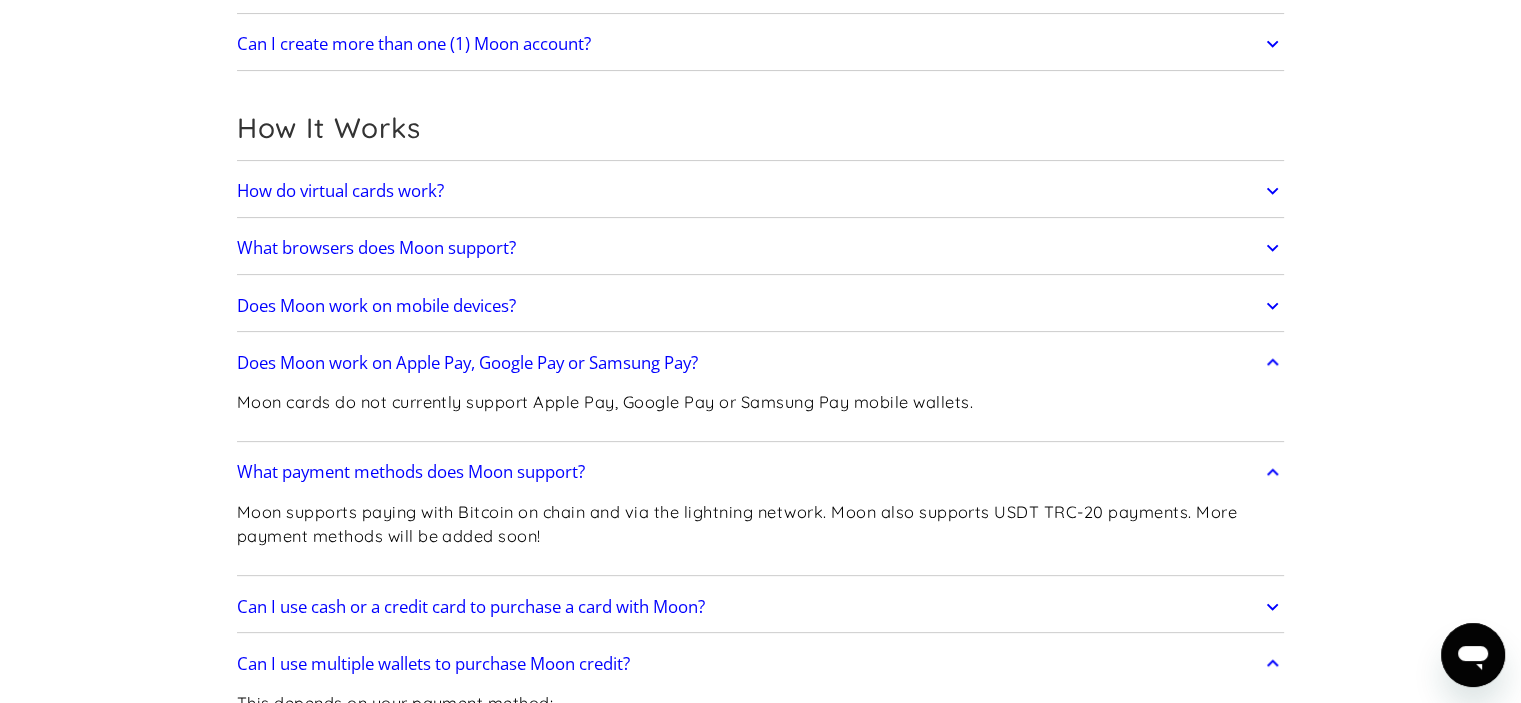 scroll, scrollTop: 500, scrollLeft: 0, axis: vertical 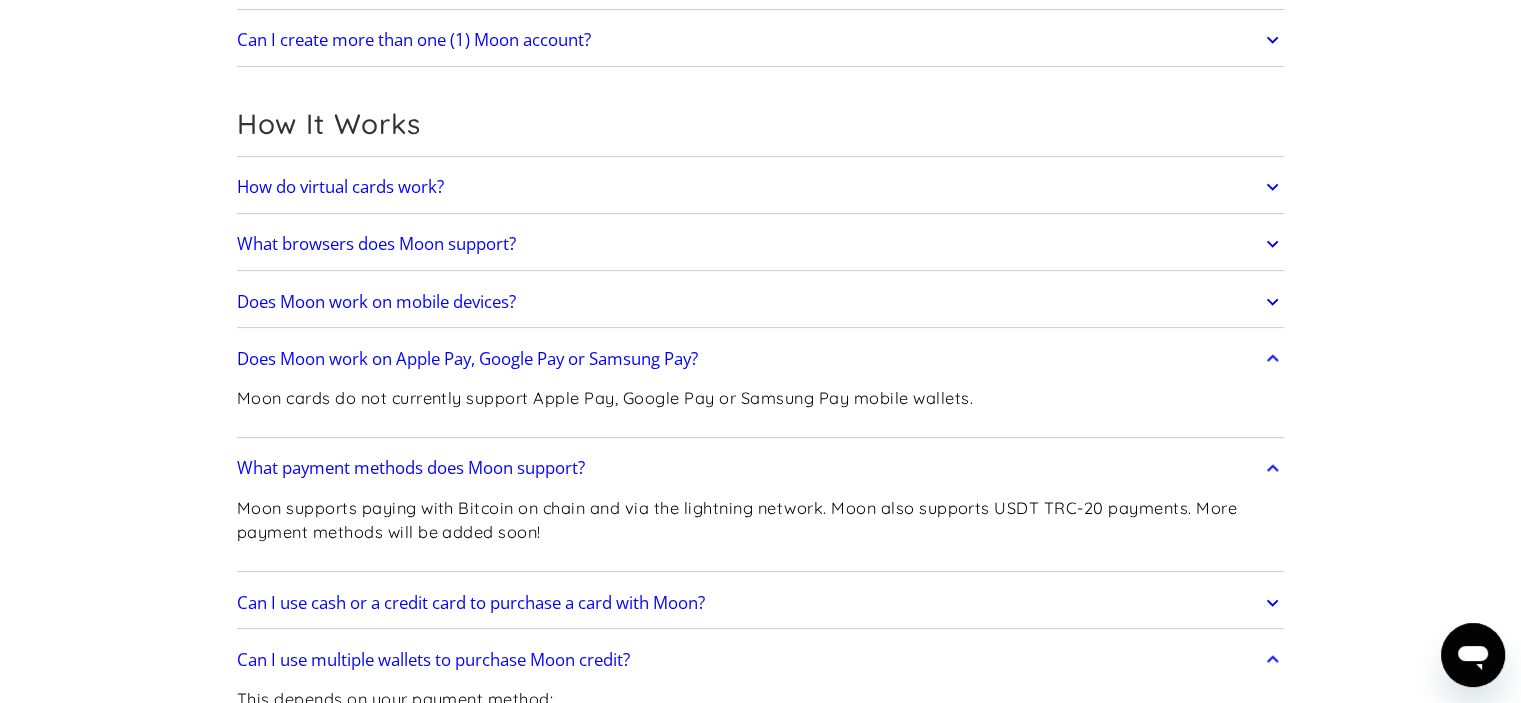 click 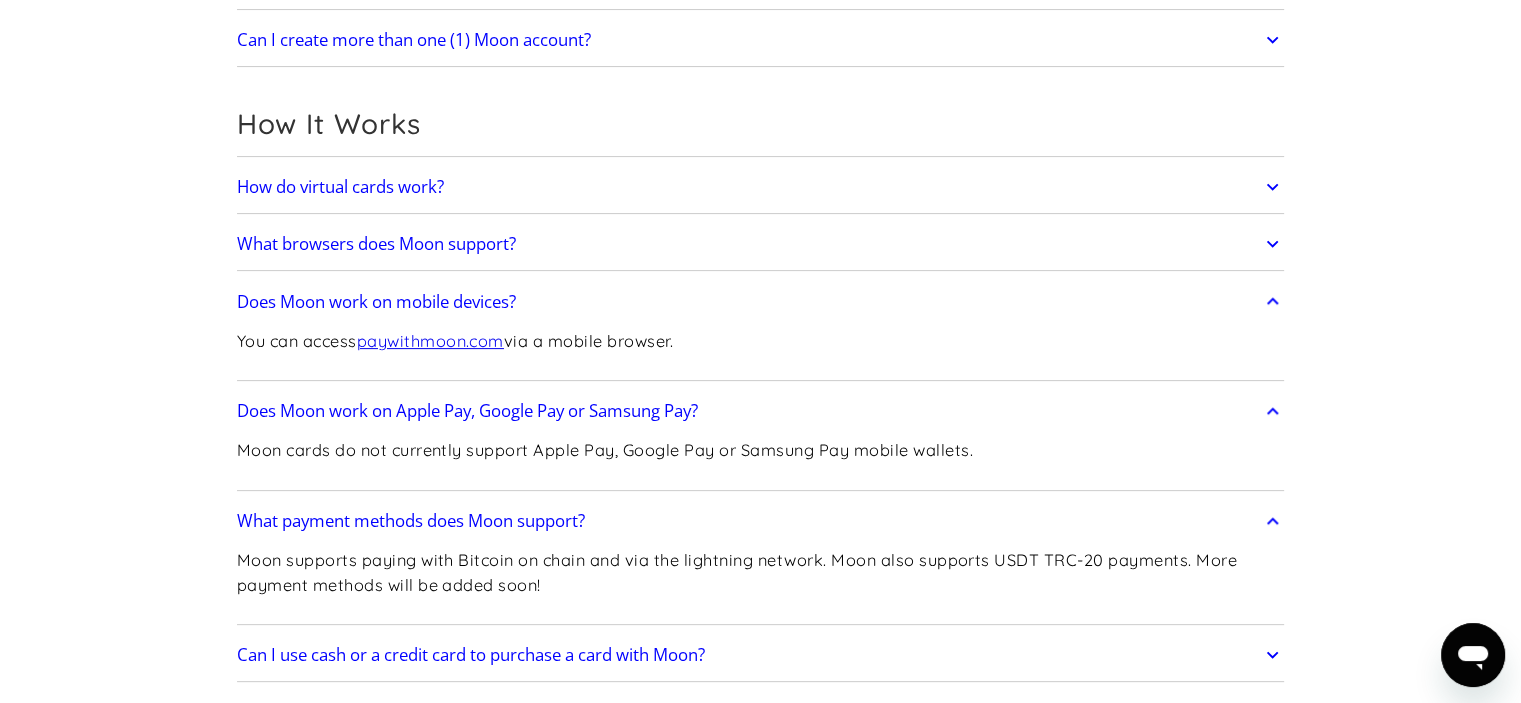 click 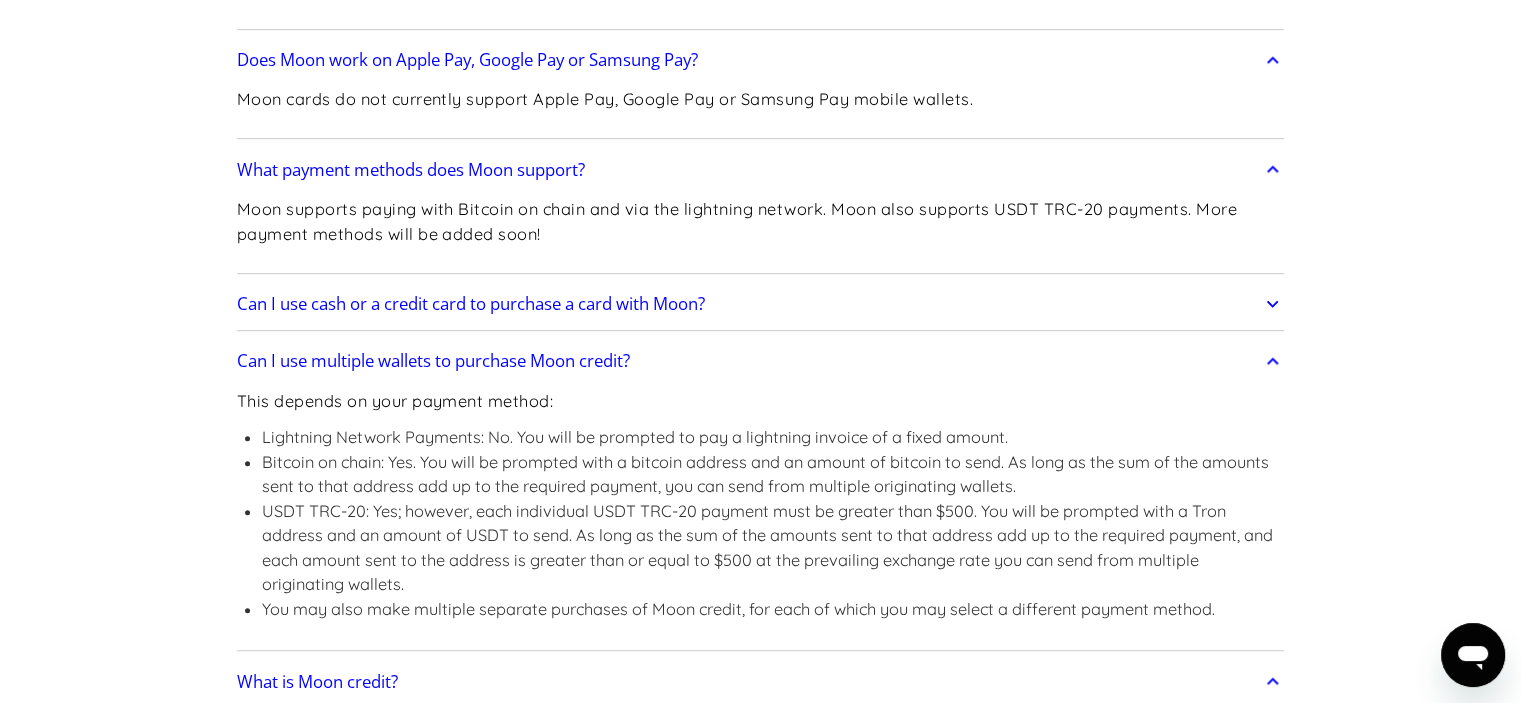 scroll, scrollTop: 1100, scrollLeft: 0, axis: vertical 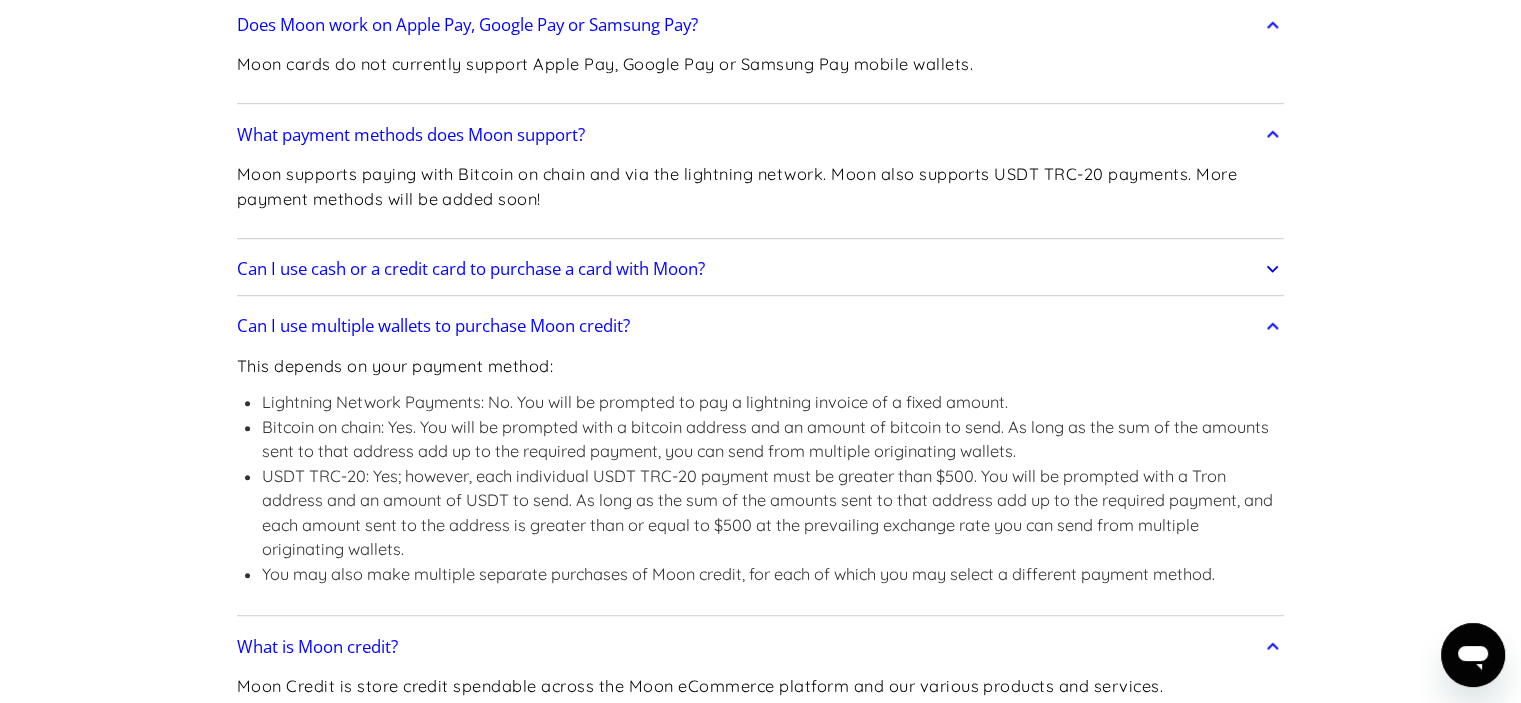 click 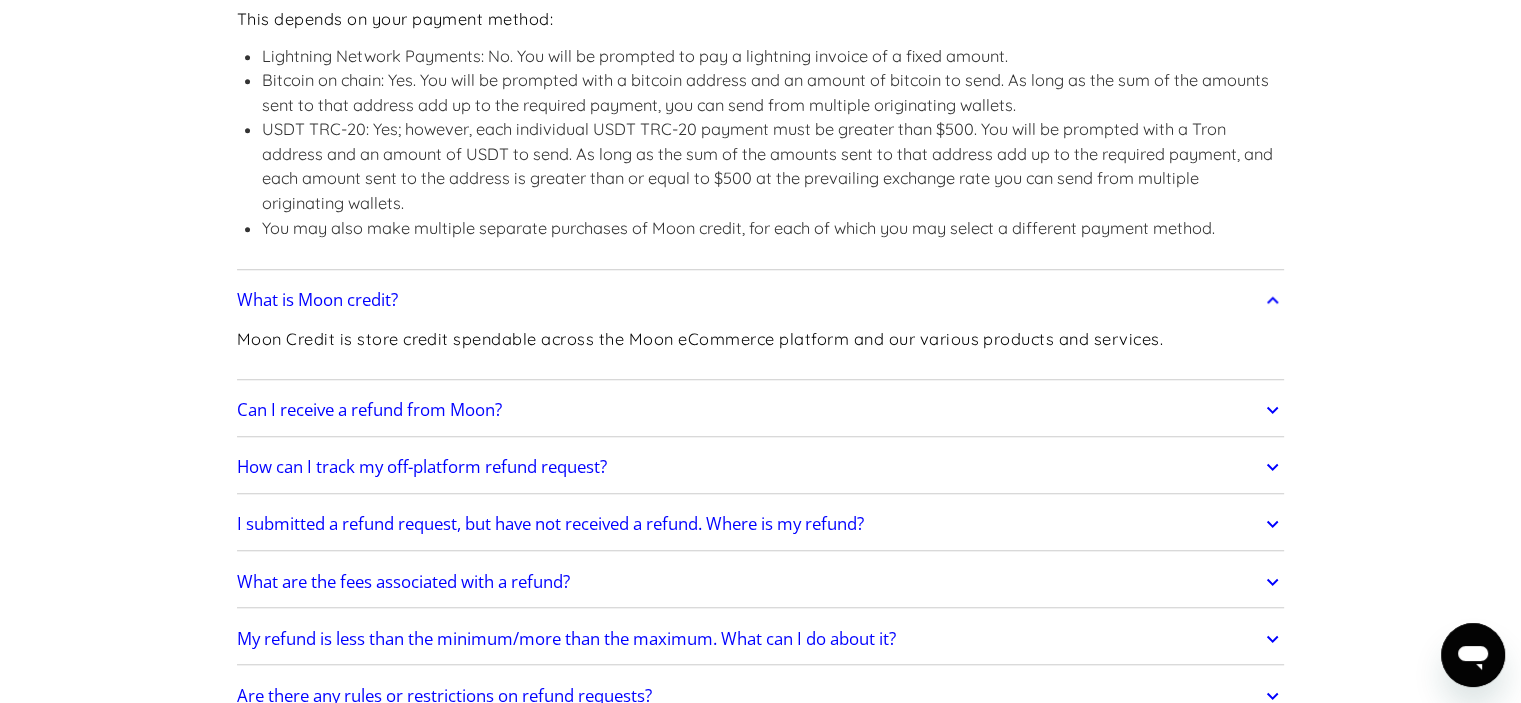 scroll, scrollTop: 1500, scrollLeft: 0, axis: vertical 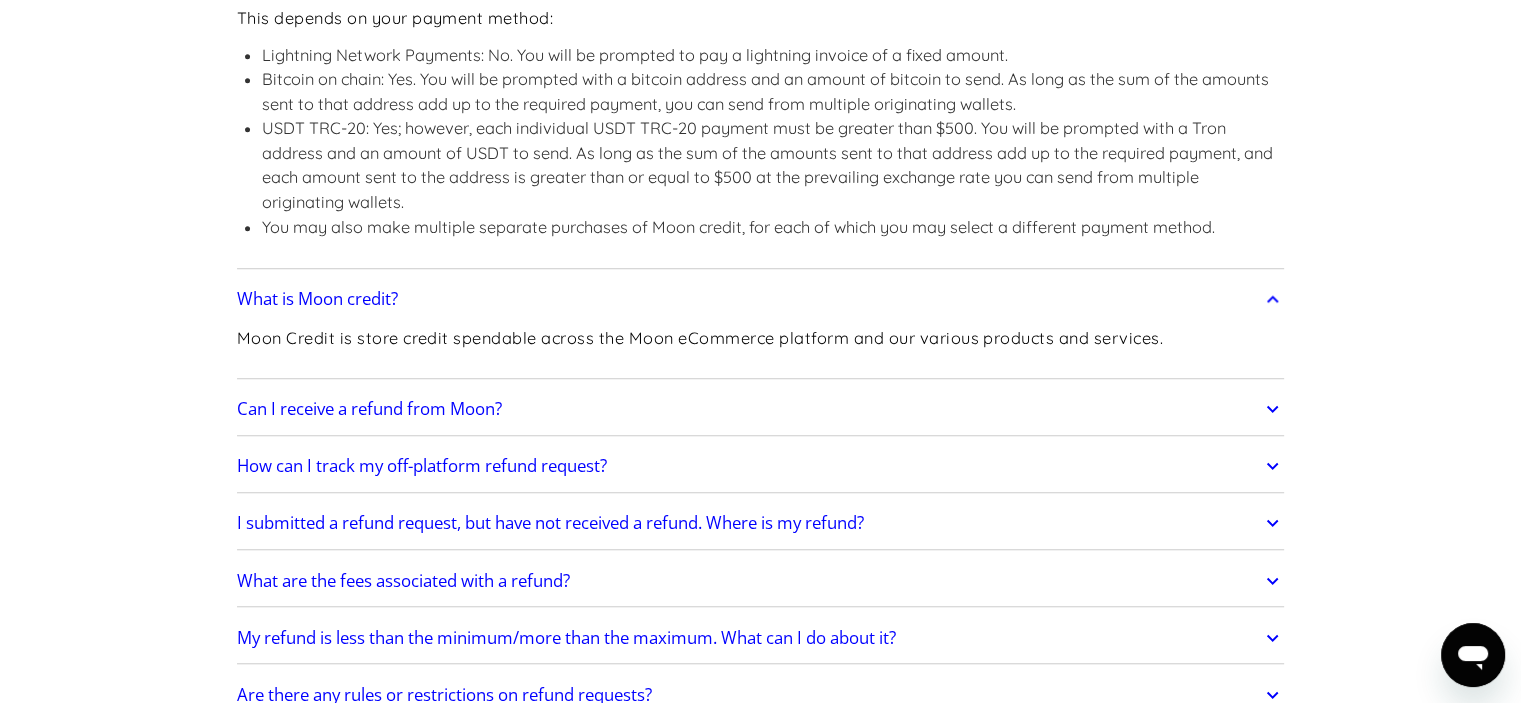 click on "Can I receive a refund from Moon? Certain products offered by Moon are non-refundable. For example, branded gift cards are non-refundable. Moon Credit is refundable on a case by case basis. In order to submit a refund request for Moon Credit, please follow these steps: From your dashboard on paywithmoon.com, click on "Moon Credit" at the top-right of your navigation bar. Under Moon Credit, select "Request a Refund". Follow the instructions to submit your request.  Please note that refunds are processed in Bitcoin and sent on chain. Moon calculates the amount of Bitcoin to be refunded based on its dollar value at the time of the refund submission. This includes deducting any fees, including variable network and partner fees. If your refund request is approved, the refund will likely be sent within five (5) business days of submission." at bounding box center (761, 410) 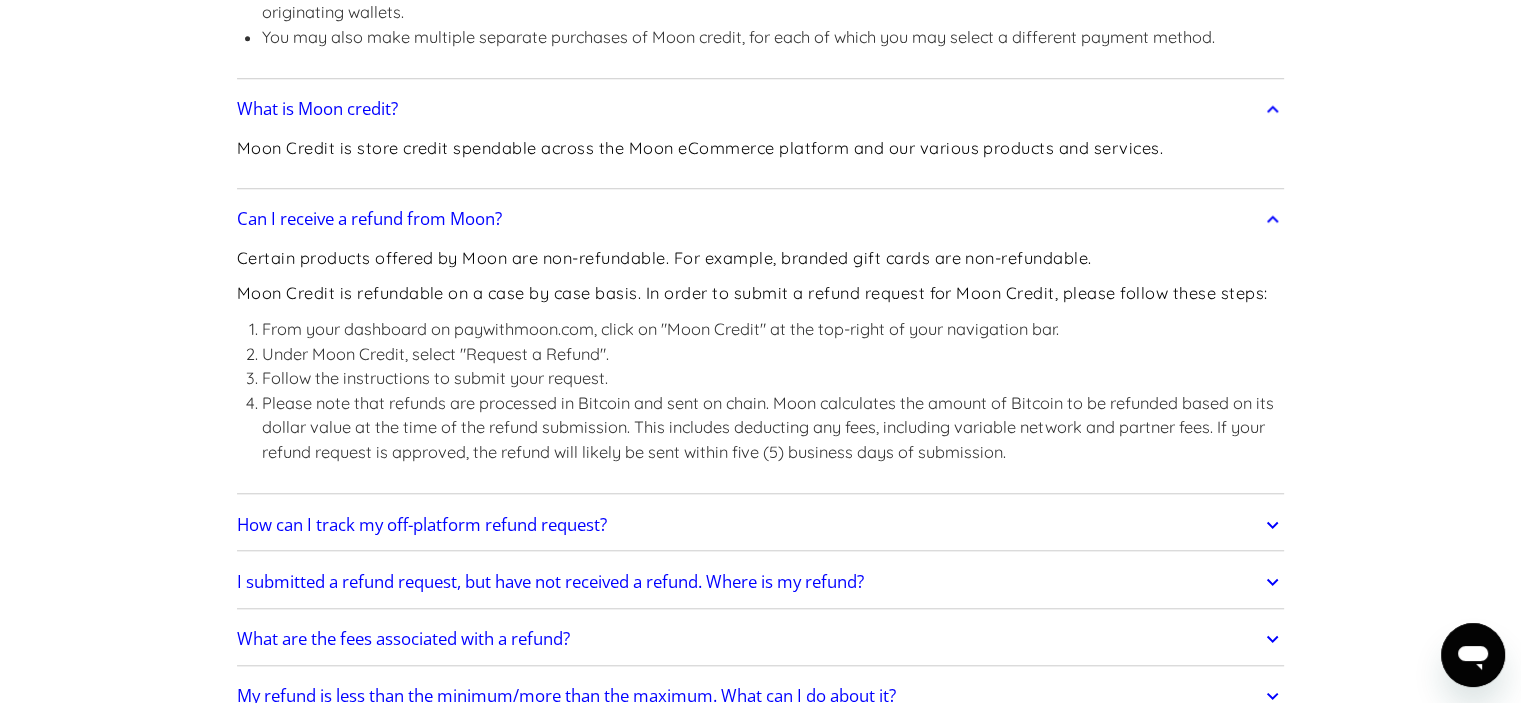 scroll, scrollTop: 1700, scrollLeft: 0, axis: vertical 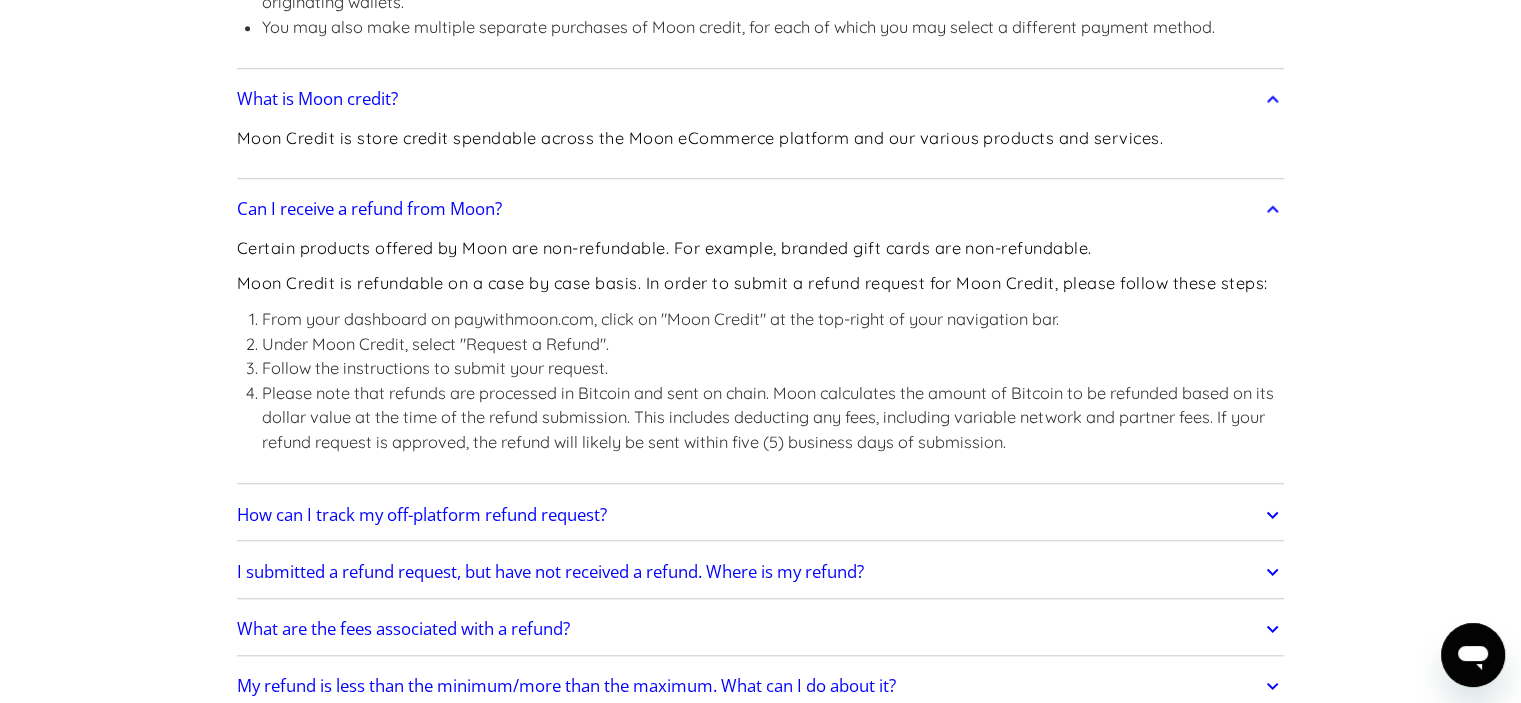 click on "How can I track my off-platform refund request?" at bounding box center (761, 515) 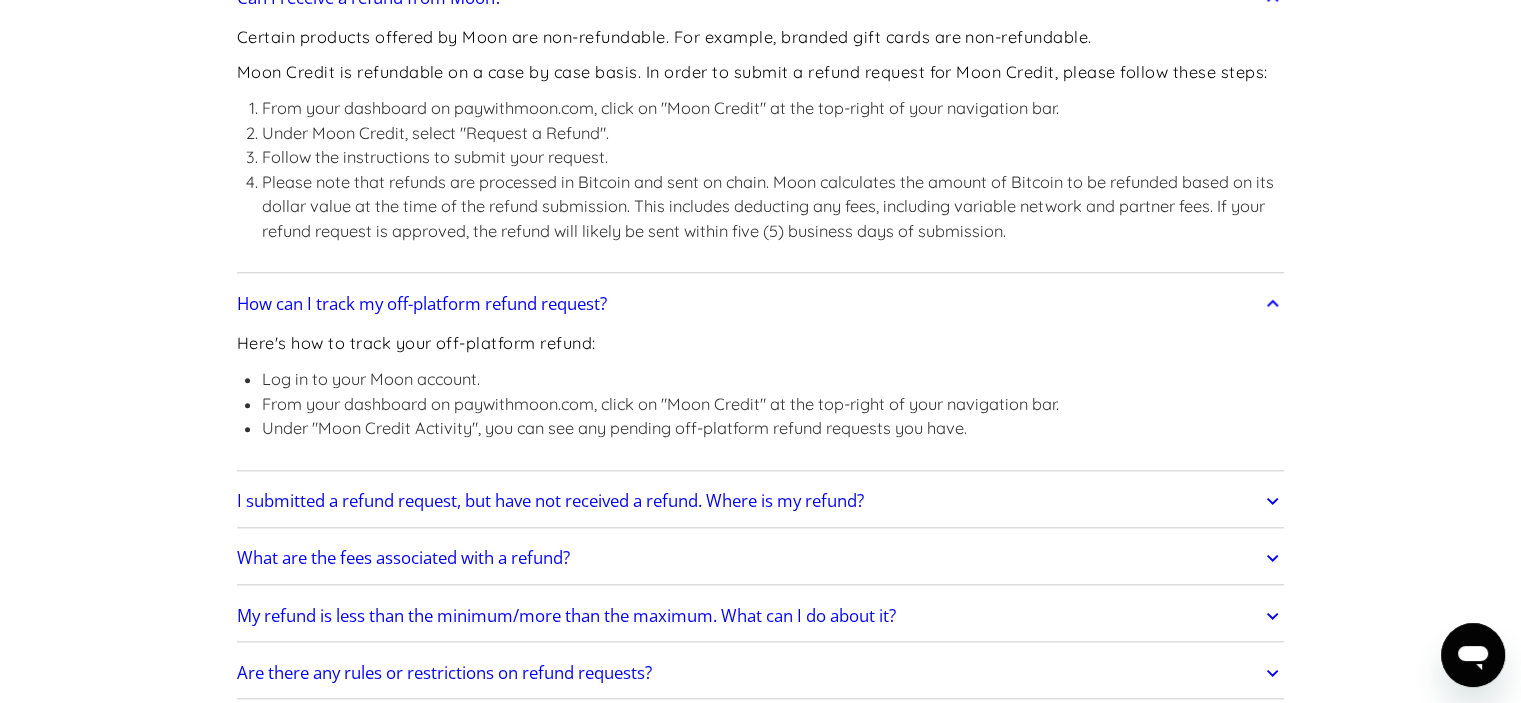 scroll, scrollTop: 2000, scrollLeft: 0, axis: vertical 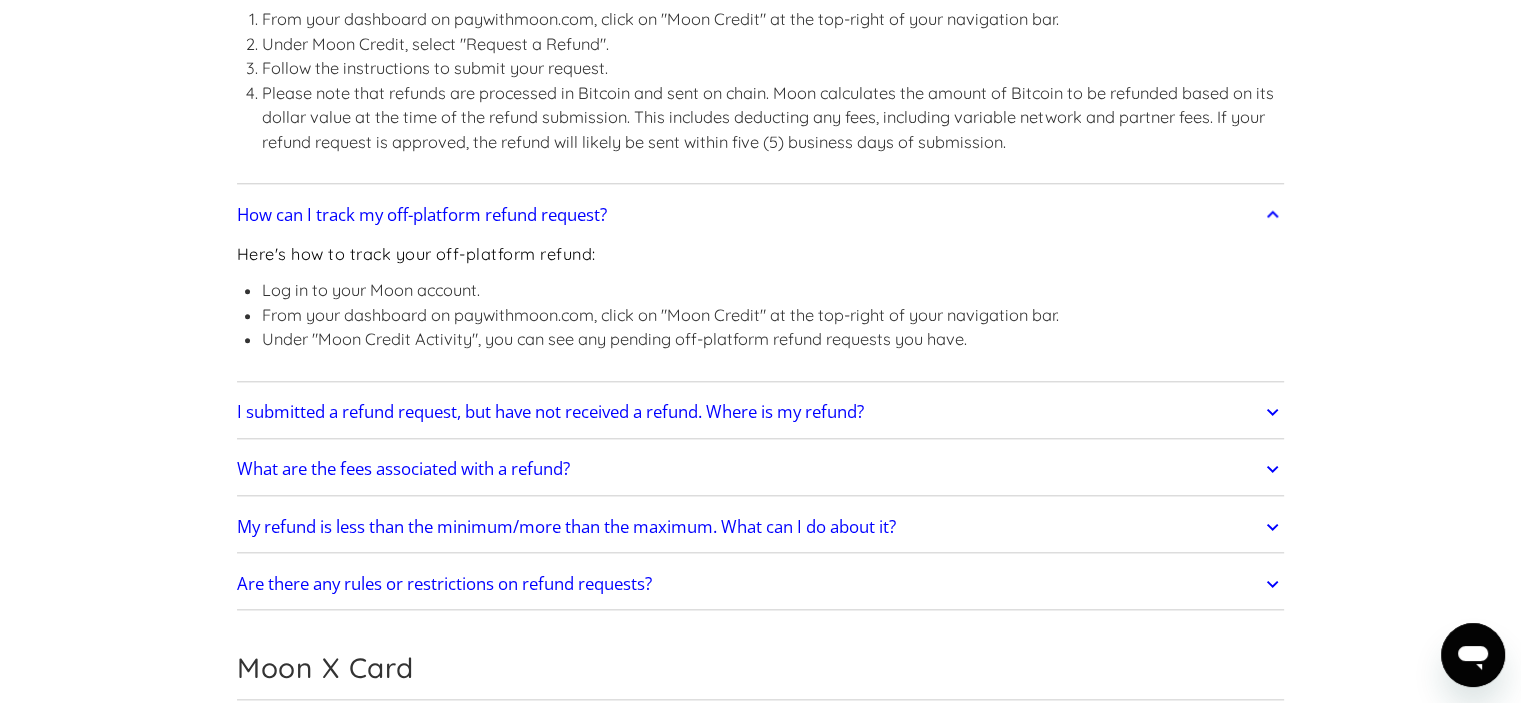 click on "I submitted a refund request, but have not received a refund. Where is my refund?" at bounding box center [761, 412] 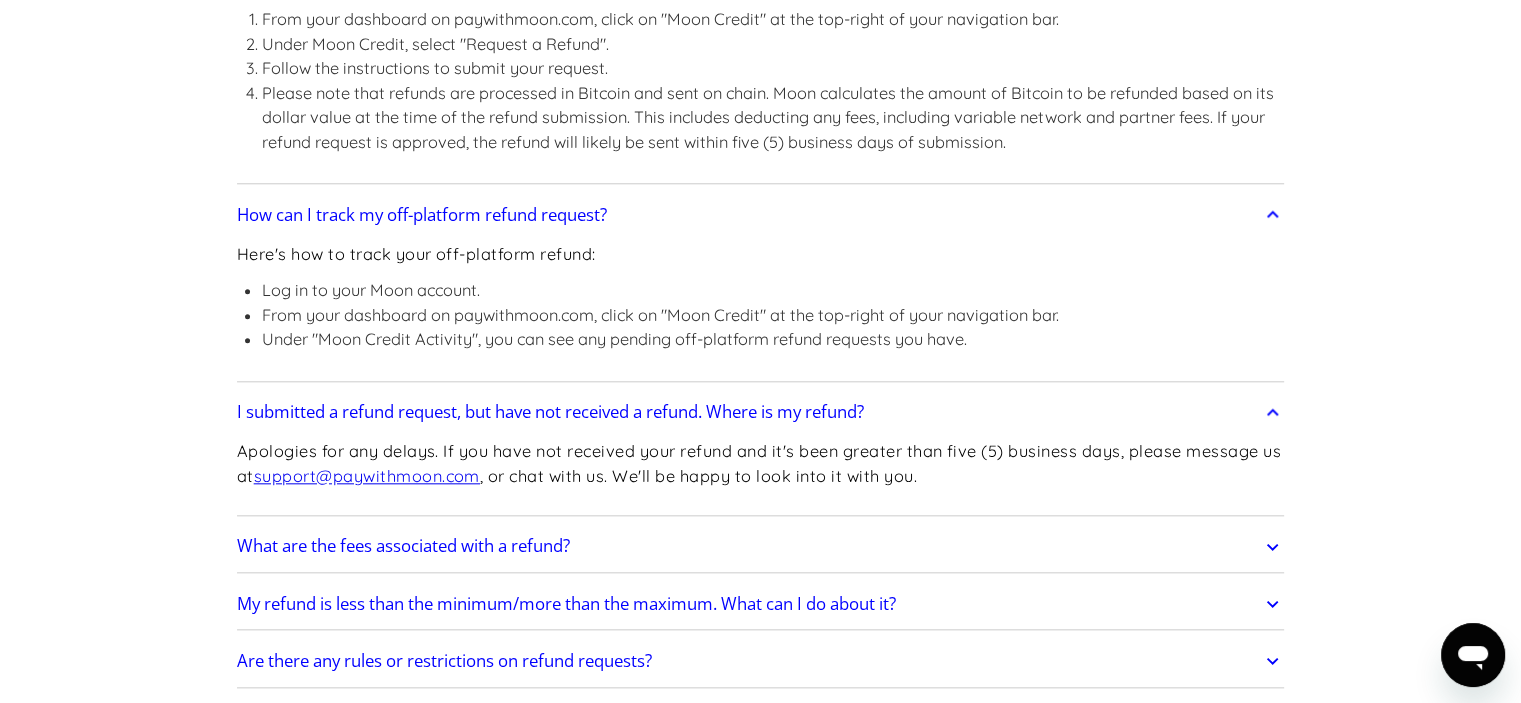 click on "What are the fees associated with a refund?" at bounding box center [761, 547] 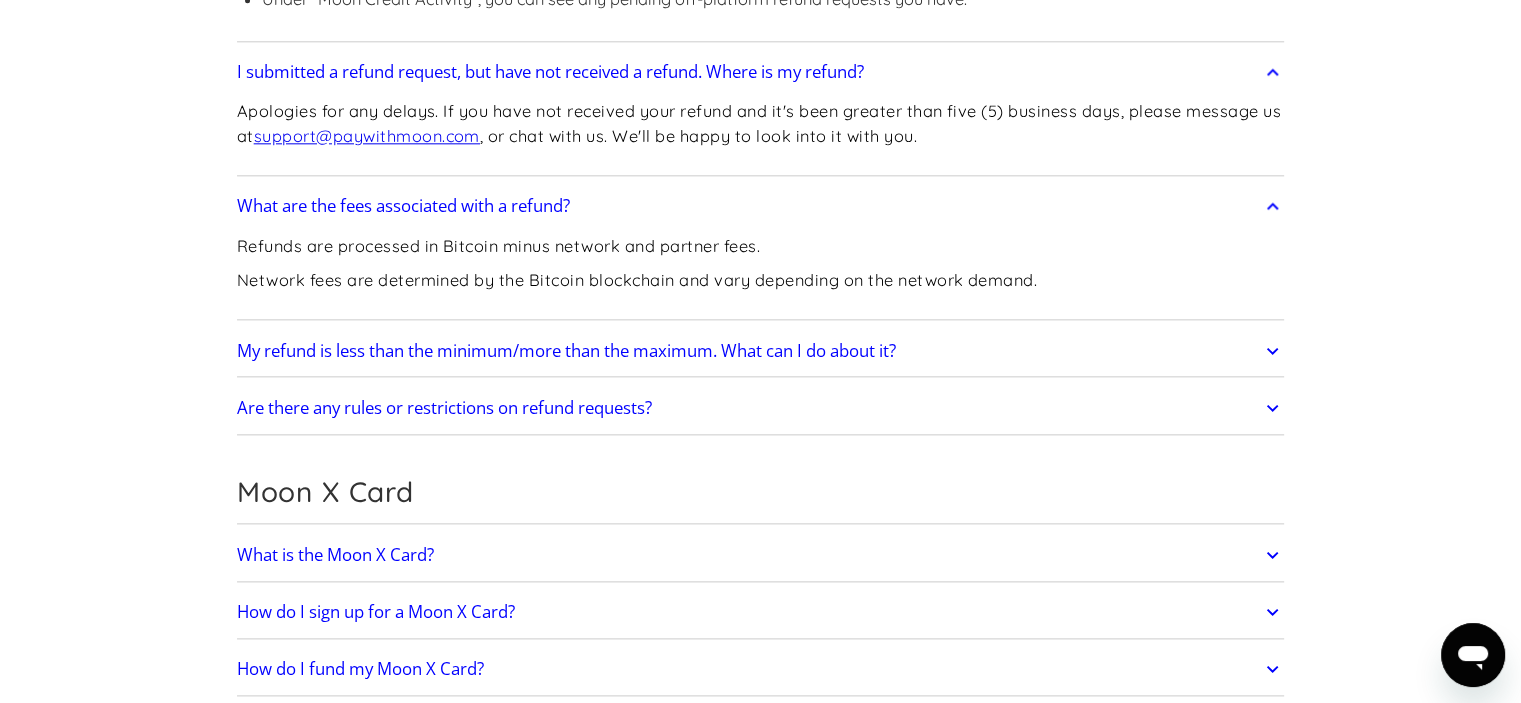 scroll, scrollTop: 2400, scrollLeft: 0, axis: vertical 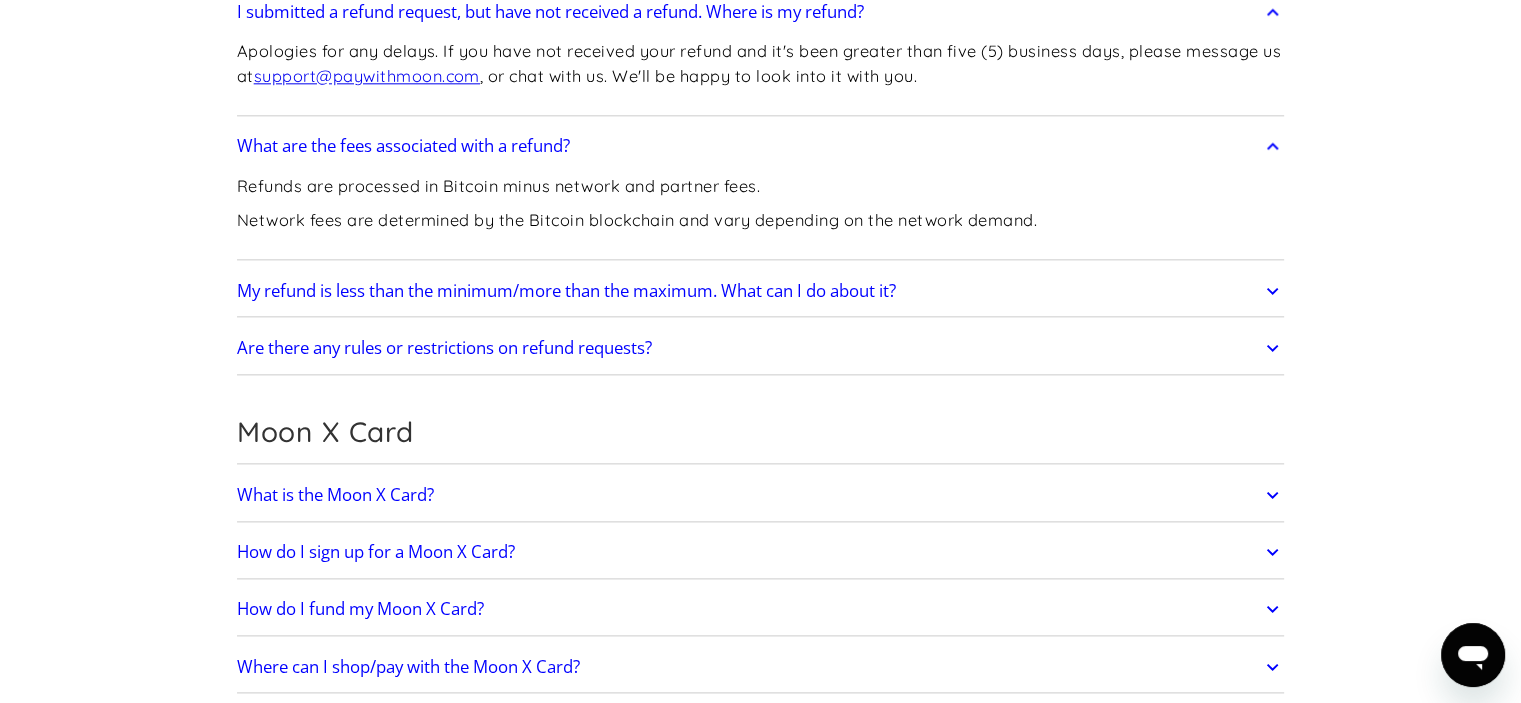 click on "My refund is less than the minimum/more than the maximum. What can I do about it?" at bounding box center [761, 291] 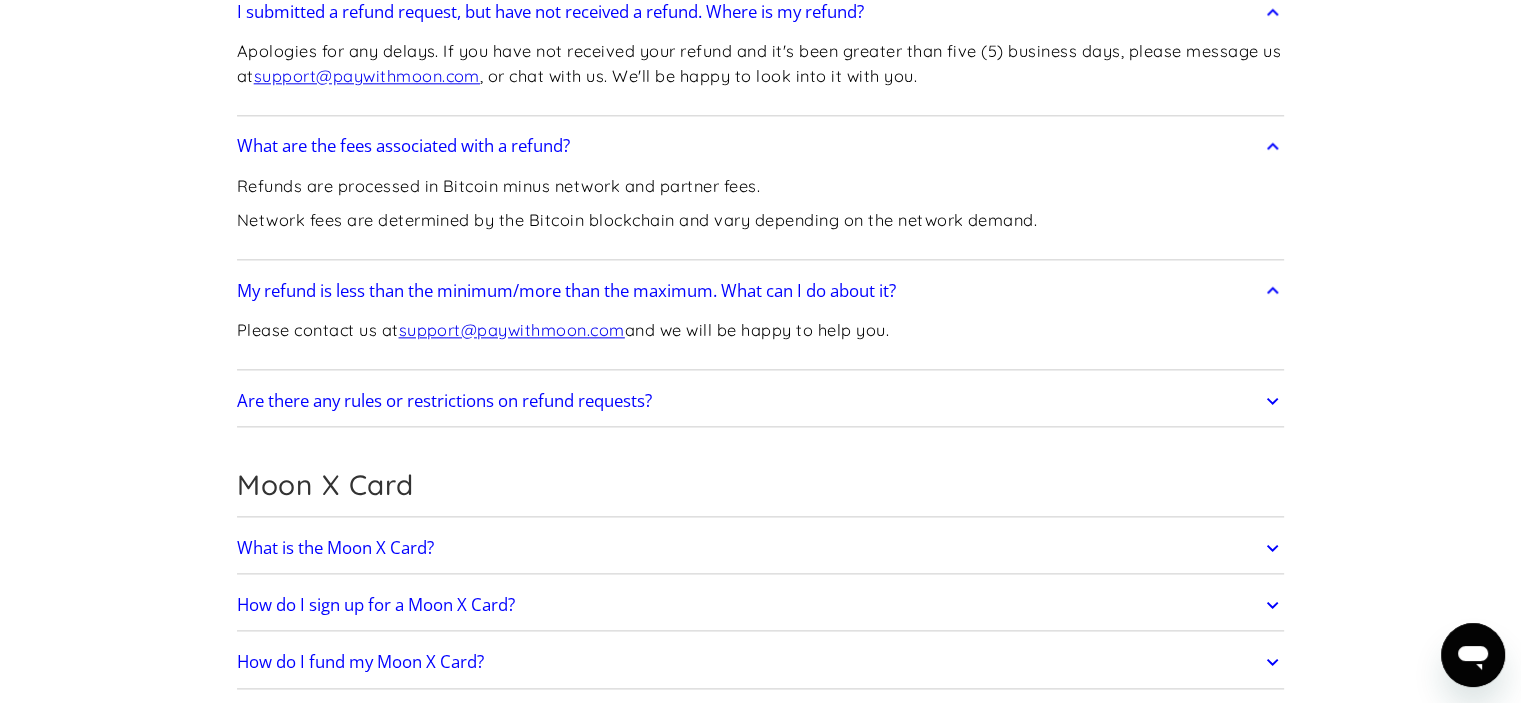 click on "Are there any rules or restrictions on refund requests?" at bounding box center (761, 401) 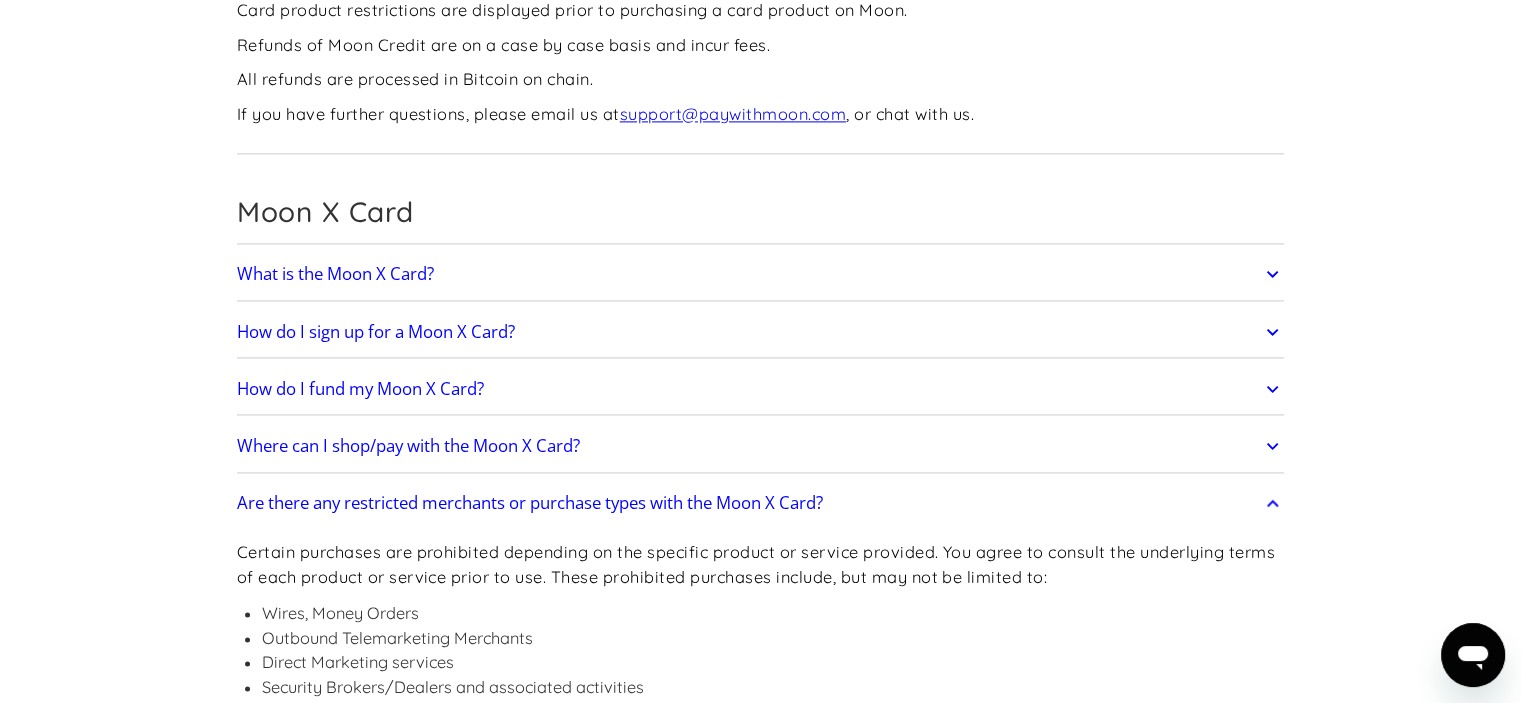 scroll, scrollTop: 2900, scrollLeft: 0, axis: vertical 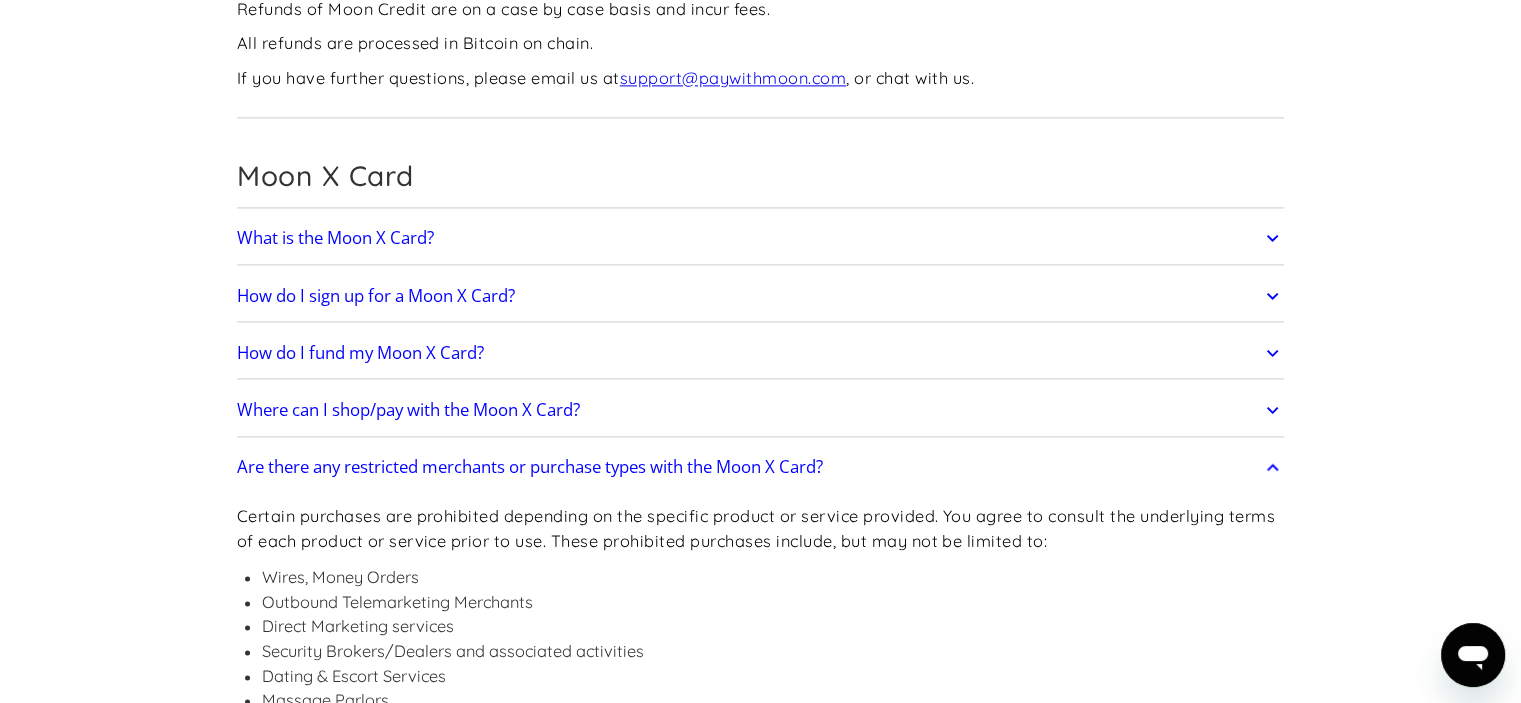 click on "Where can I shop/pay with the Moon X Card?" at bounding box center (761, 410) 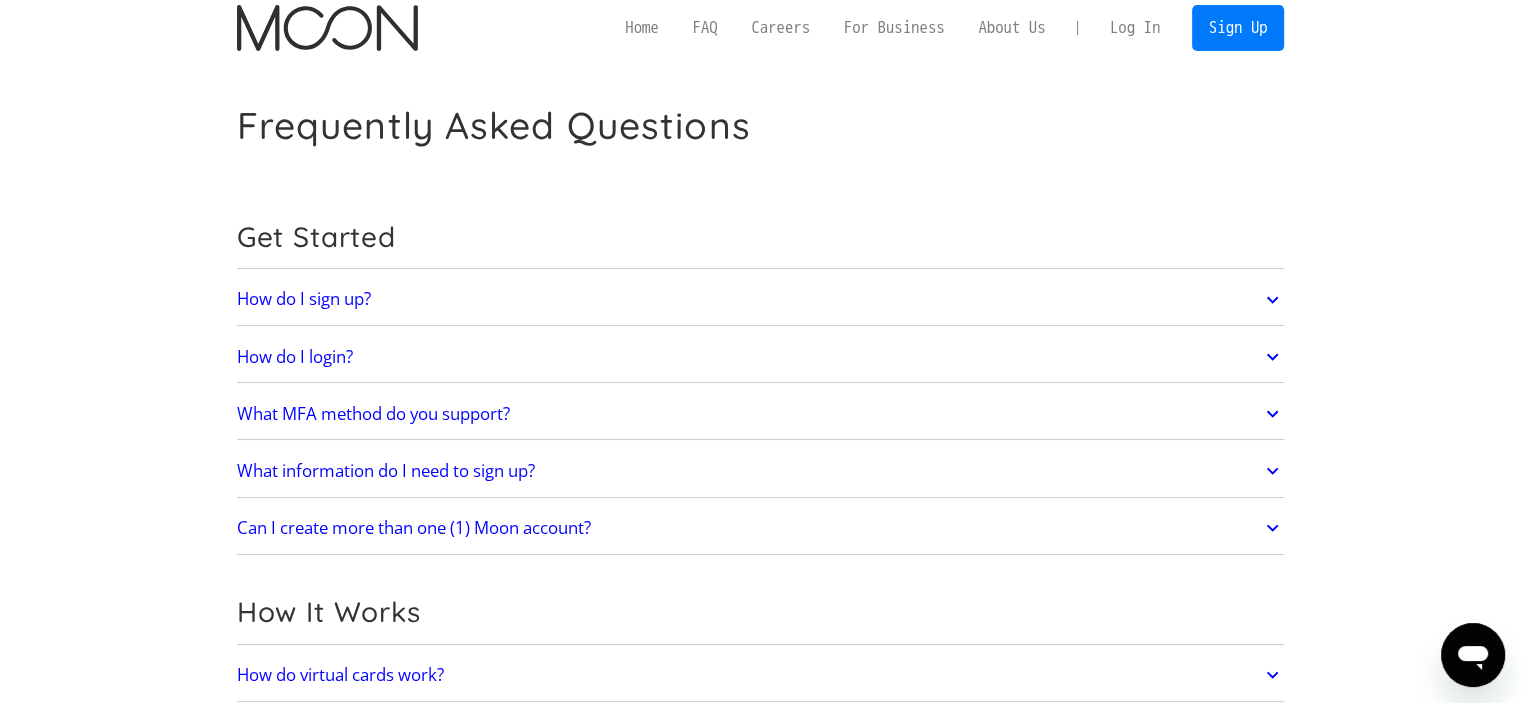 scroll, scrollTop: 0, scrollLeft: 0, axis: both 